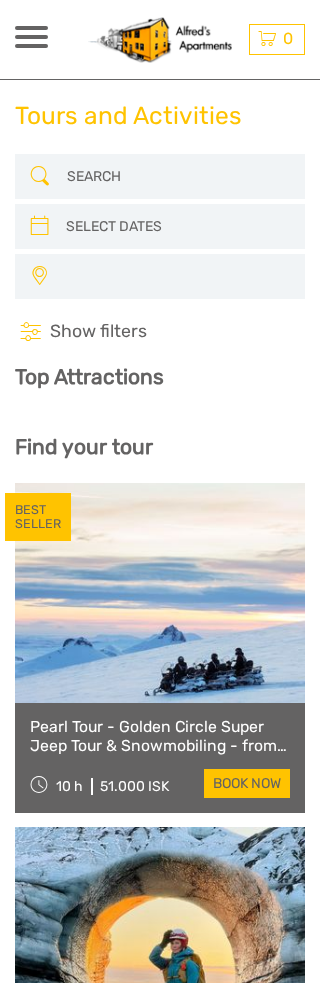 select 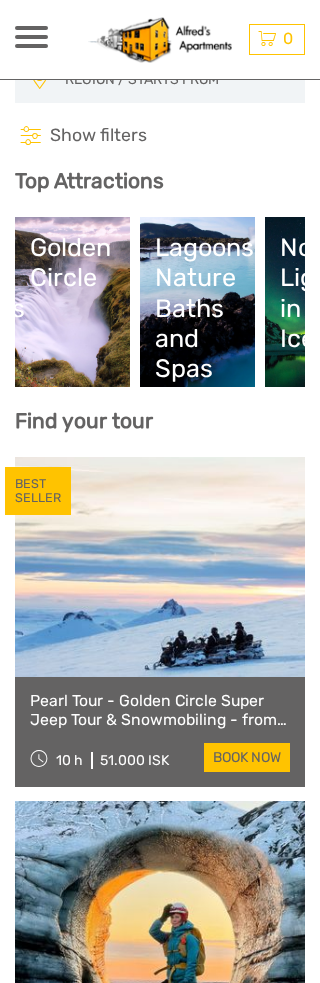 scroll, scrollTop: 0, scrollLeft: 0, axis: both 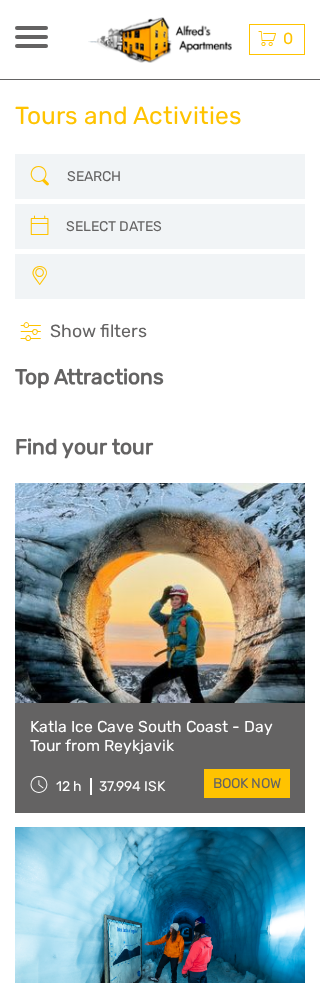 click at bounding box center (177, 176) 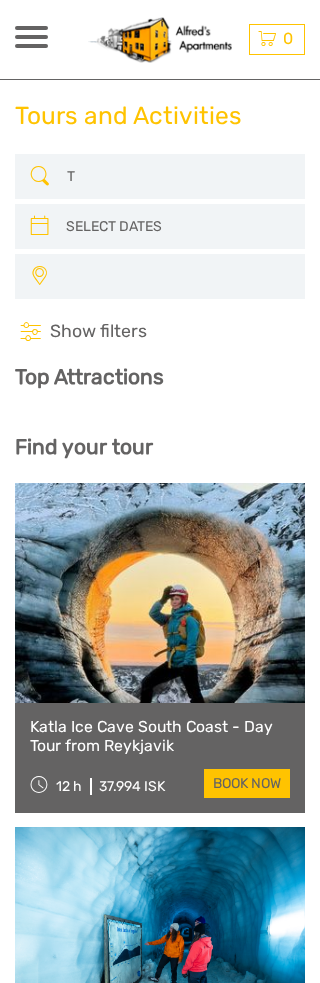 select 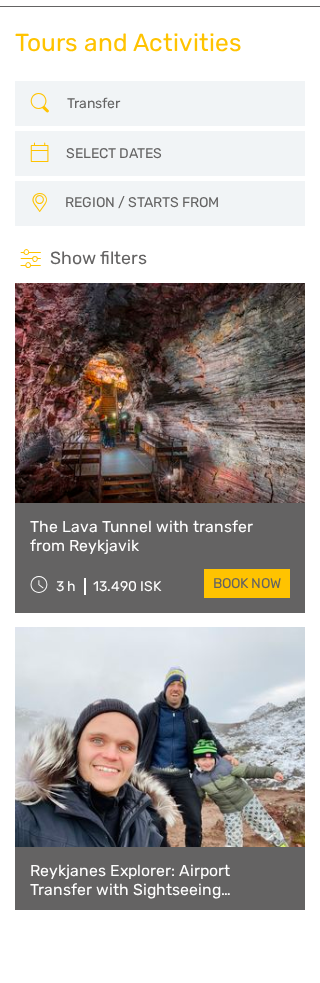 type on "Transfers" 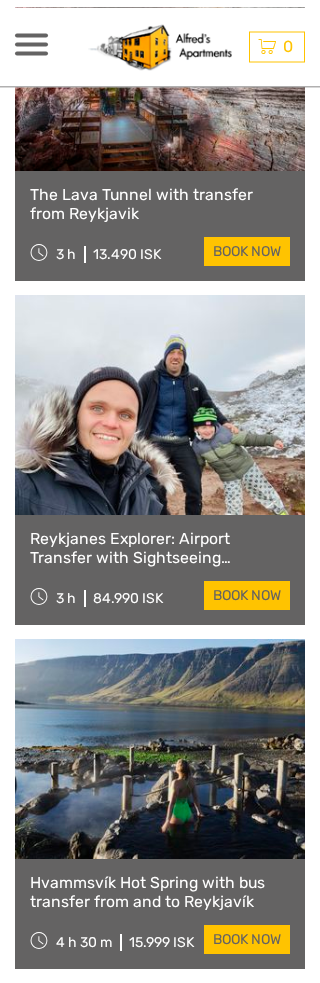 scroll, scrollTop: 0, scrollLeft: 0, axis: both 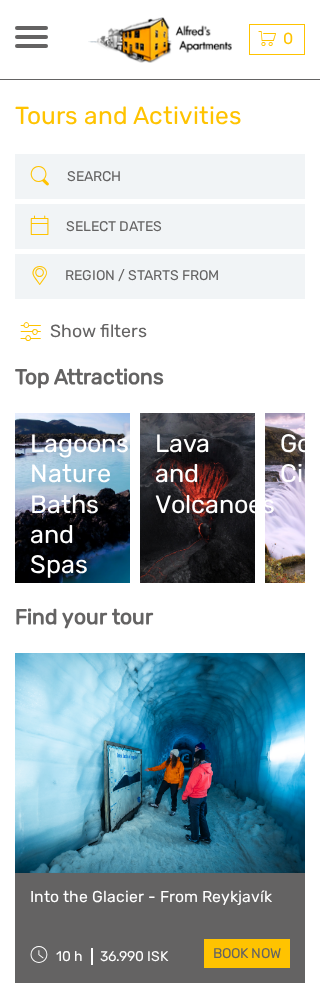 select 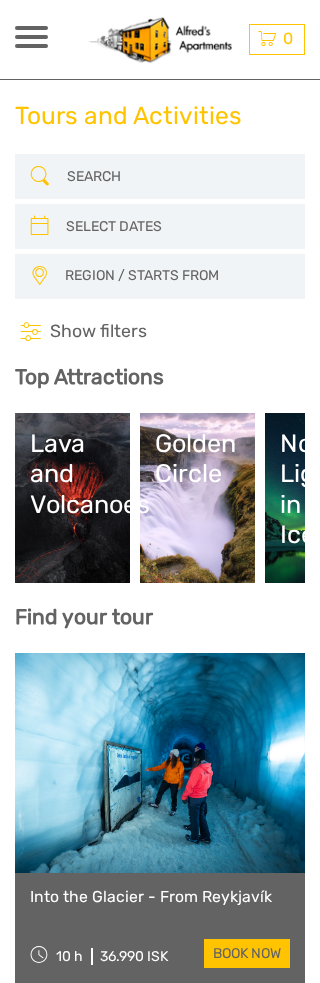 click at bounding box center [177, 176] 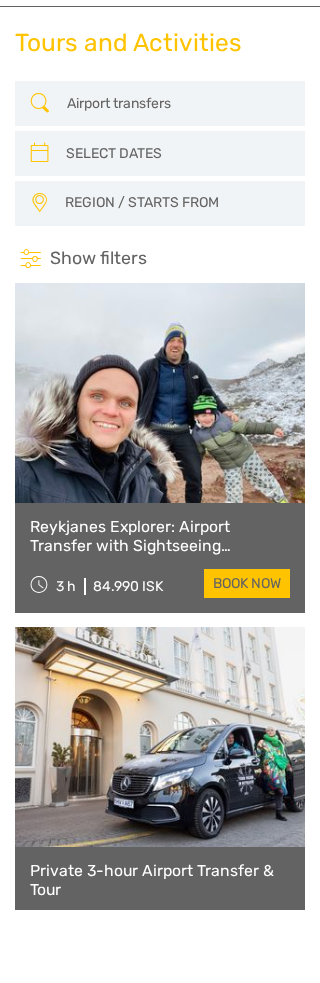 type on "Airport transfers" 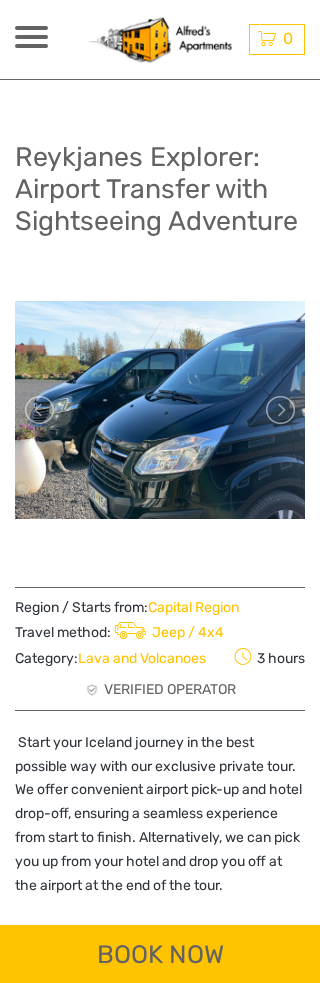 scroll, scrollTop: 0, scrollLeft: 0, axis: both 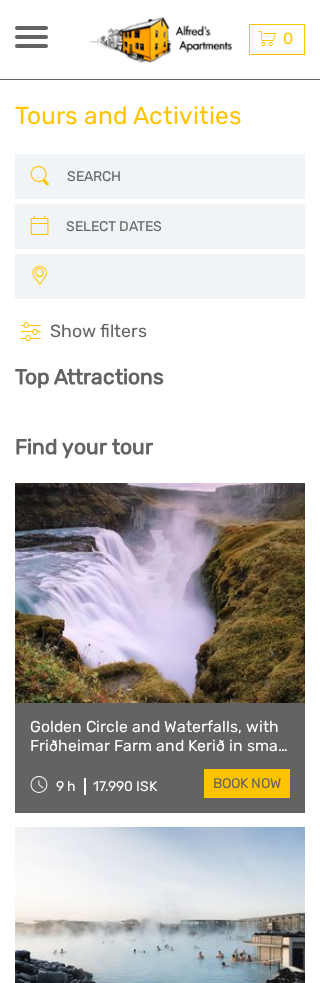 select 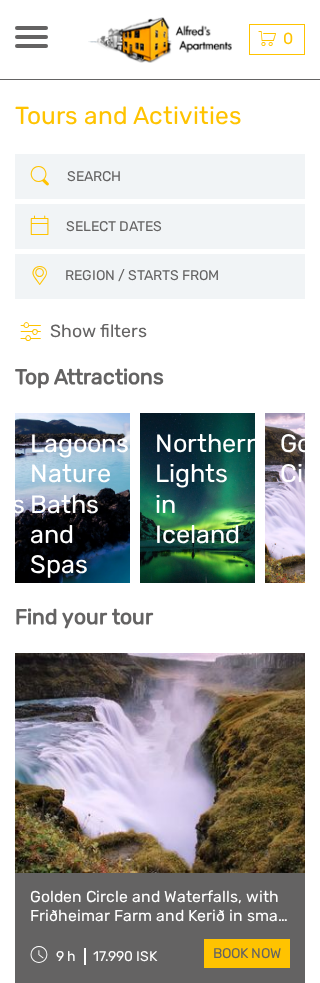 scroll, scrollTop: 0, scrollLeft: 0, axis: both 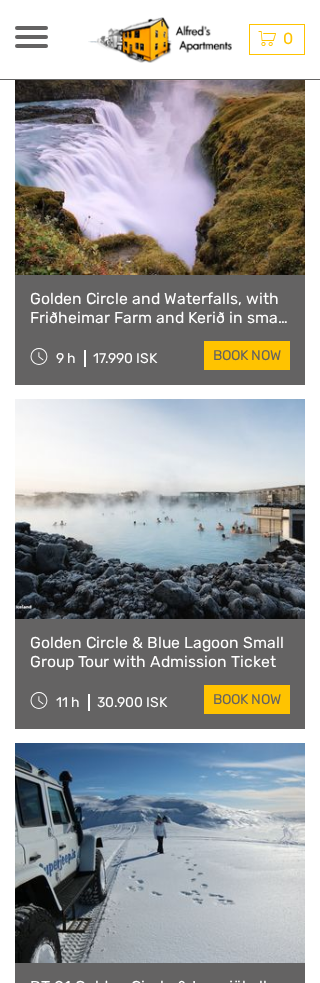 click on "ISK
ISK
€
$
£
EN
English
Español
Deutsch
Tours
Multi-day tours
Transfers
Car rental
More
Food & drink
Travel Articles
Back to [PERSON]
Food & drink
Travel Articles
Back to [PERSON]" at bounding box center [31, 39] 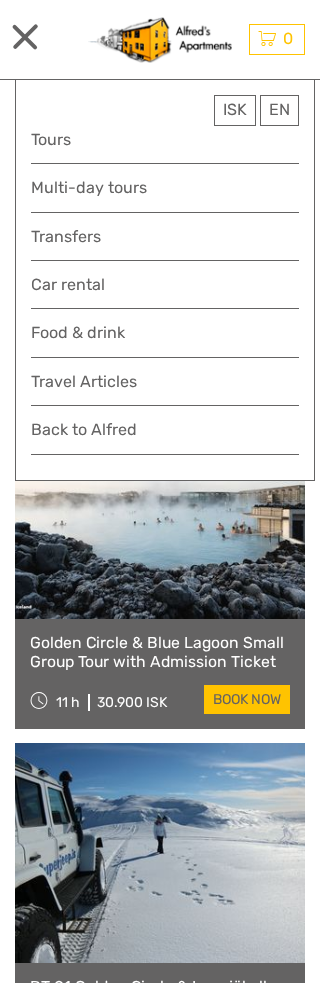 click on "Transfers" at bounding box center [165, 236] 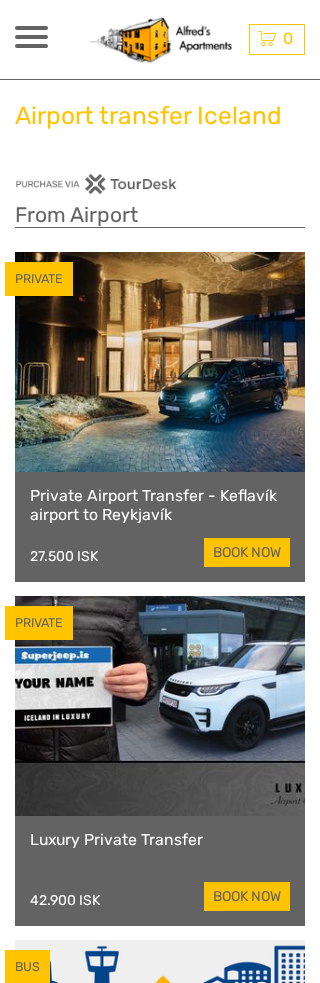 scroll, scrollTop: 0, scrollLeft: 0, axis: both 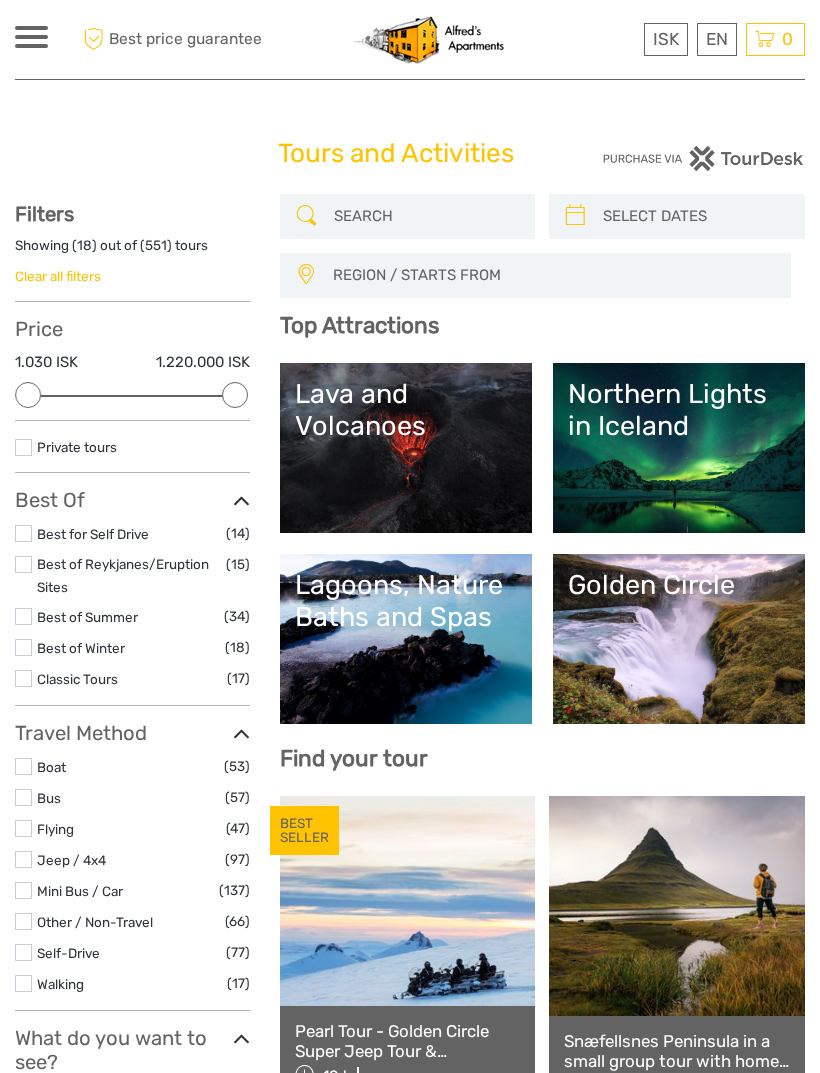 select 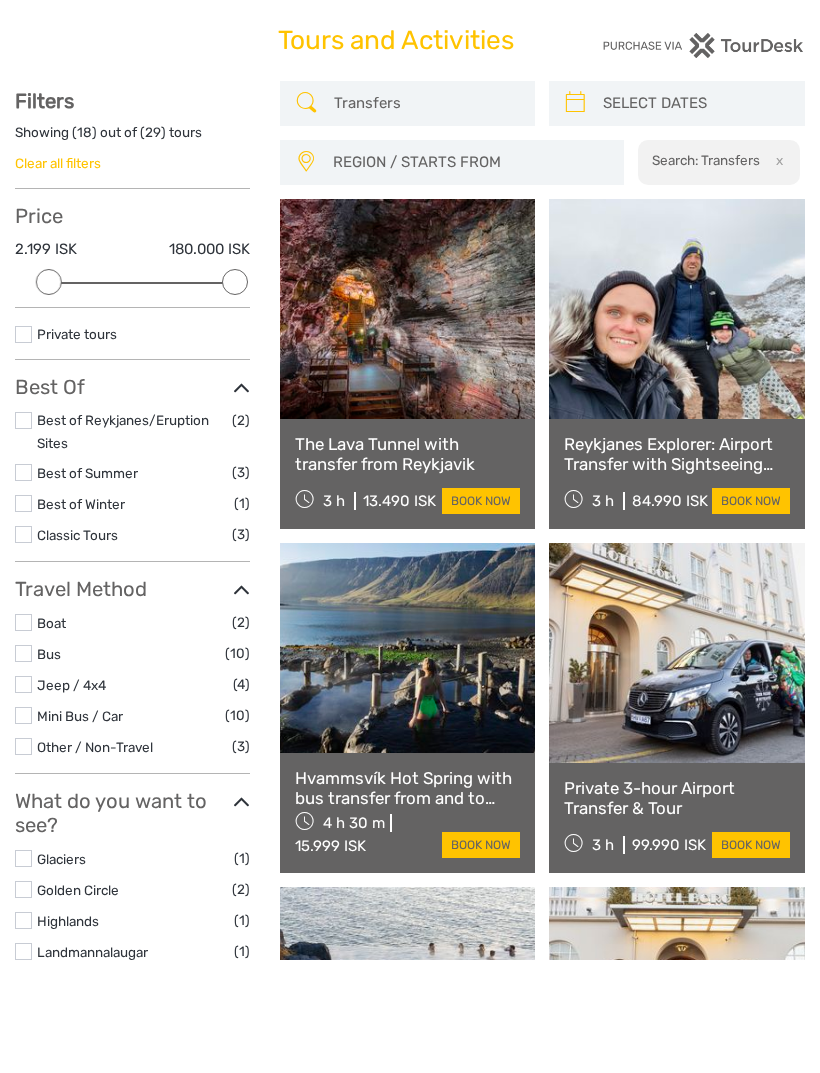 click on "Search: Transfers" at bounding box center (706, 273) 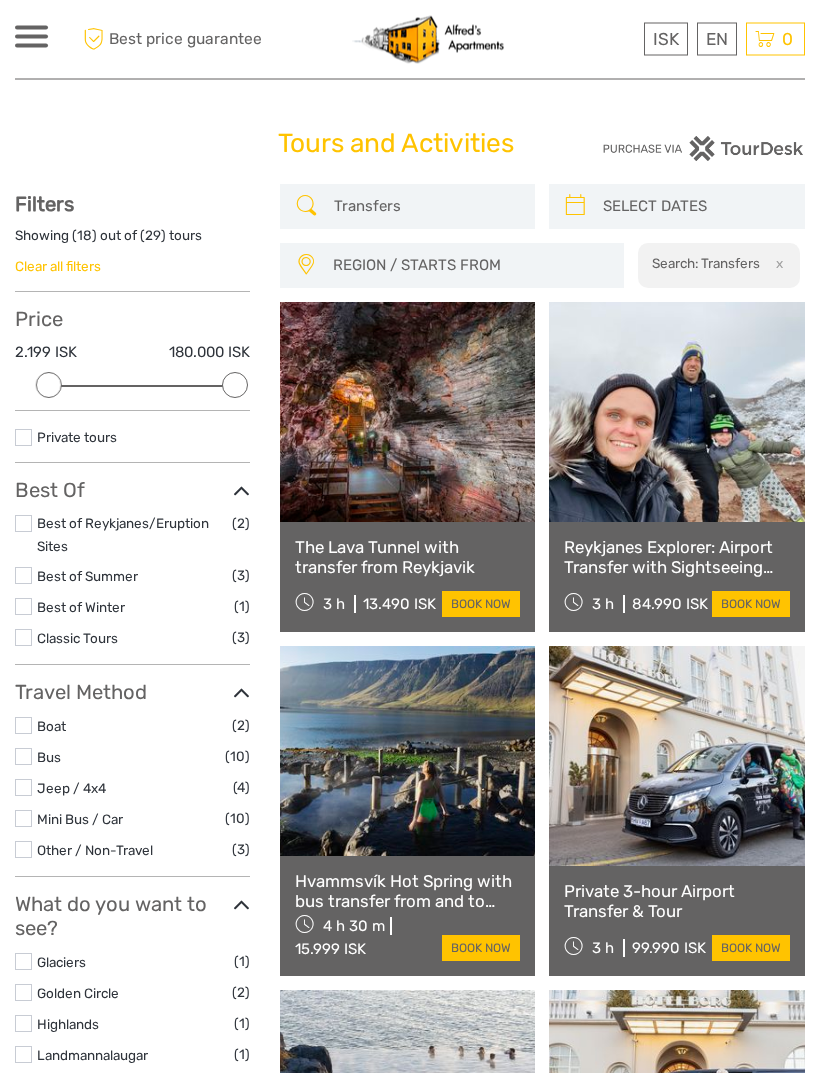 scroll, scrollTop: 0, scrollLeft: 0, axis: both 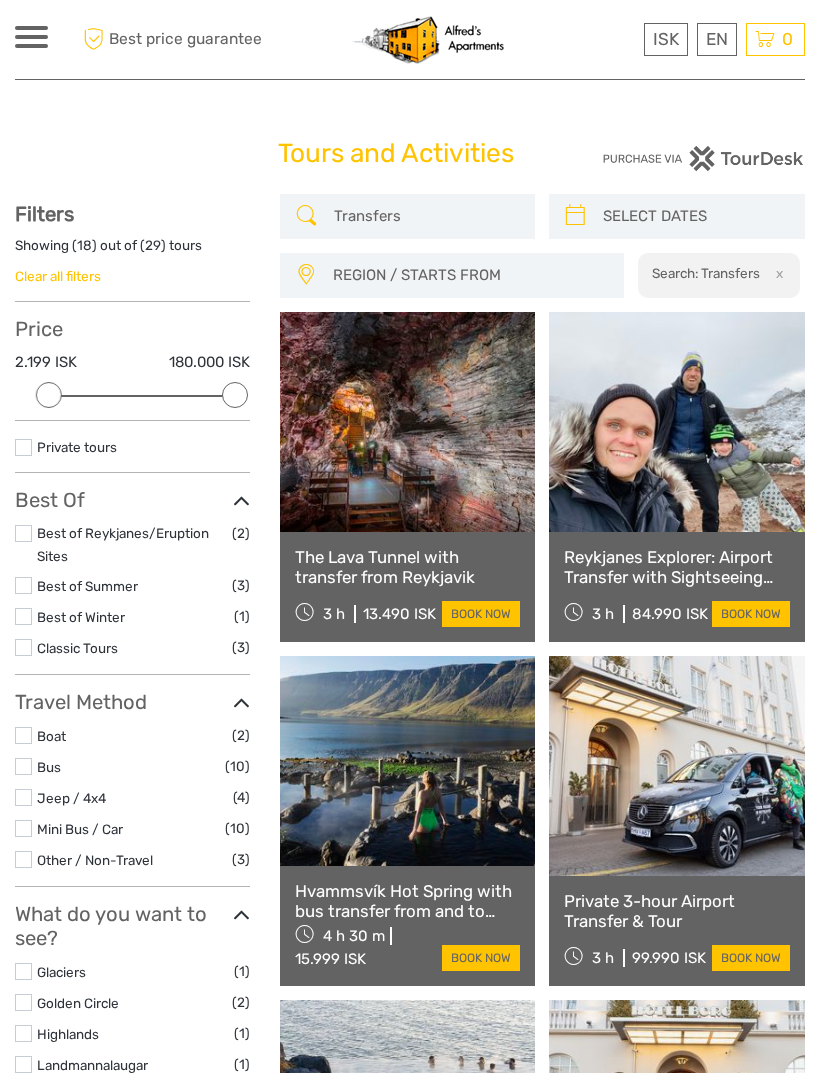 click on "Search: Transfers" at bounding box center (706, 273) 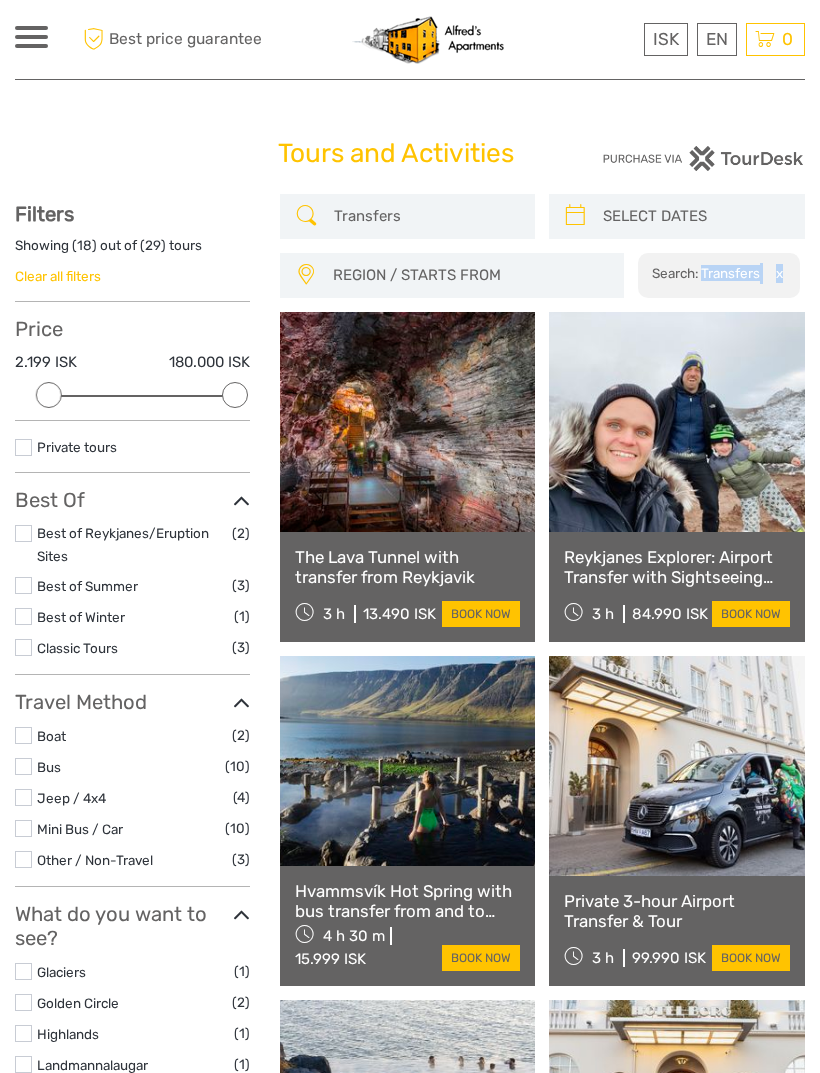 click on "Show filters
Hide filters
Filters
Showing ( 18 ) out of ( 29 ) tours
Clear all filters
Price
2.199 ISK   180.000 ISK
Clear
Private tours
Best Of
Best of Reykjanes/Eruption Sites
(2)
Best of Summer
(3)
Best of Winter
(1)
Classic Tours
(3)
No available tags
Travel Method
Boat
(2)
Bus
(10)
Jeep / 4x4
(4)" at bounding box center (147, 1844) 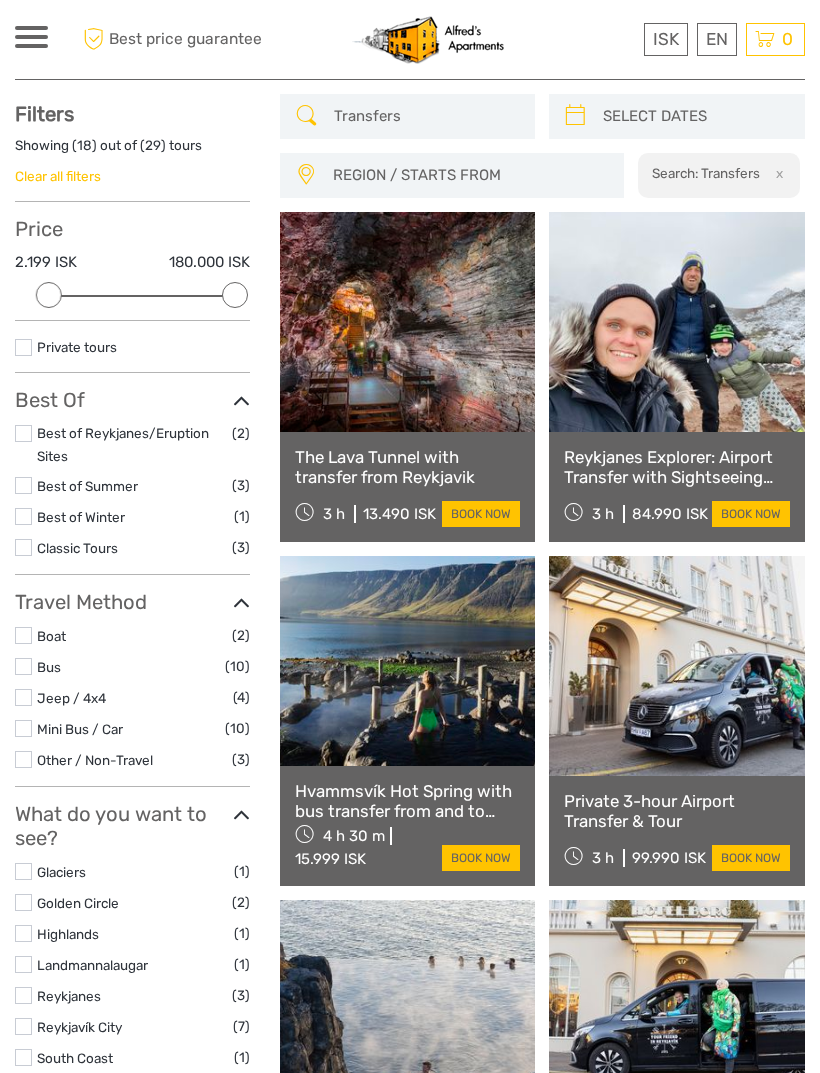 scroll, scrollTop: 0, scrollLeft: 0, axis: both 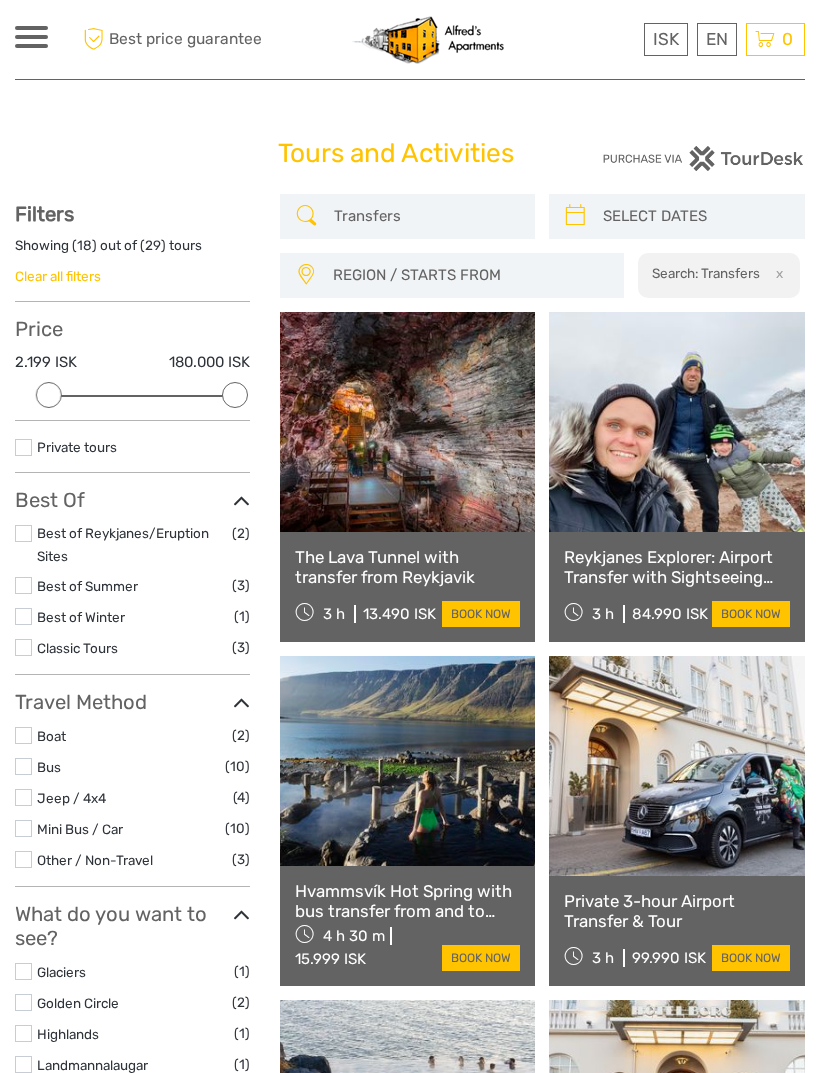 click on "Transfers" at bounding box center (426, 216) 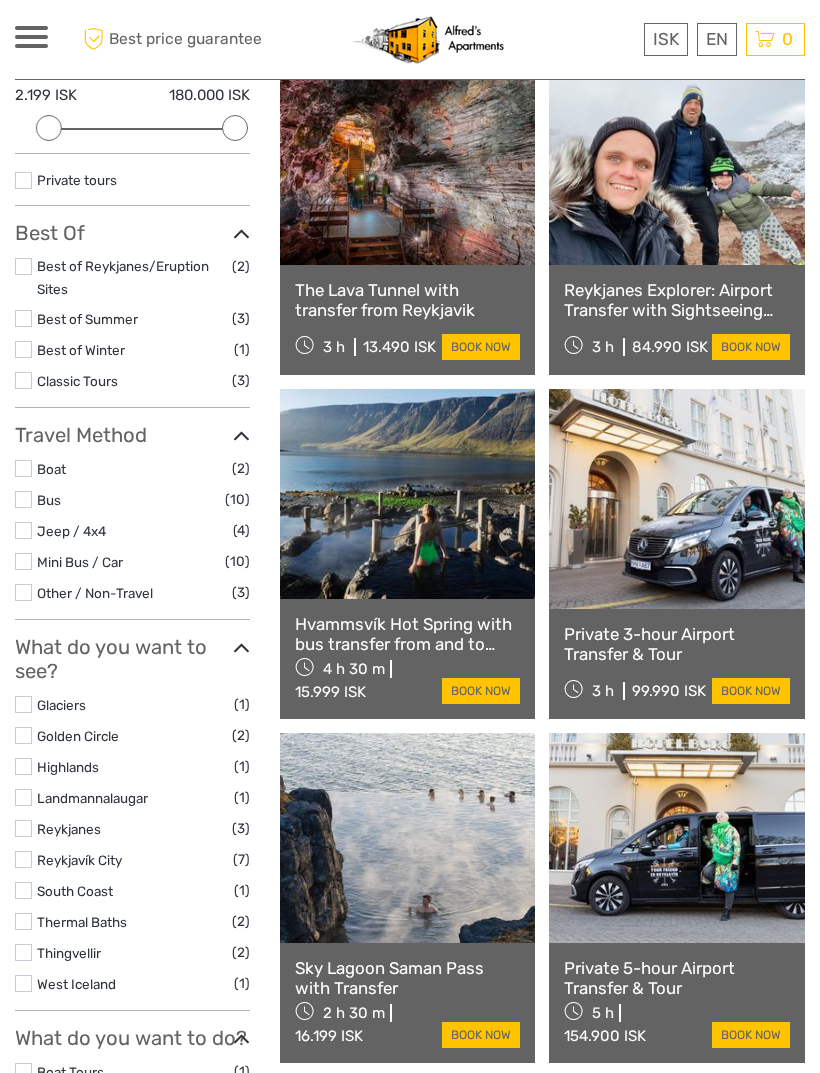 scroll, scrollTop: 0, scrollLeft: 0, axis: both 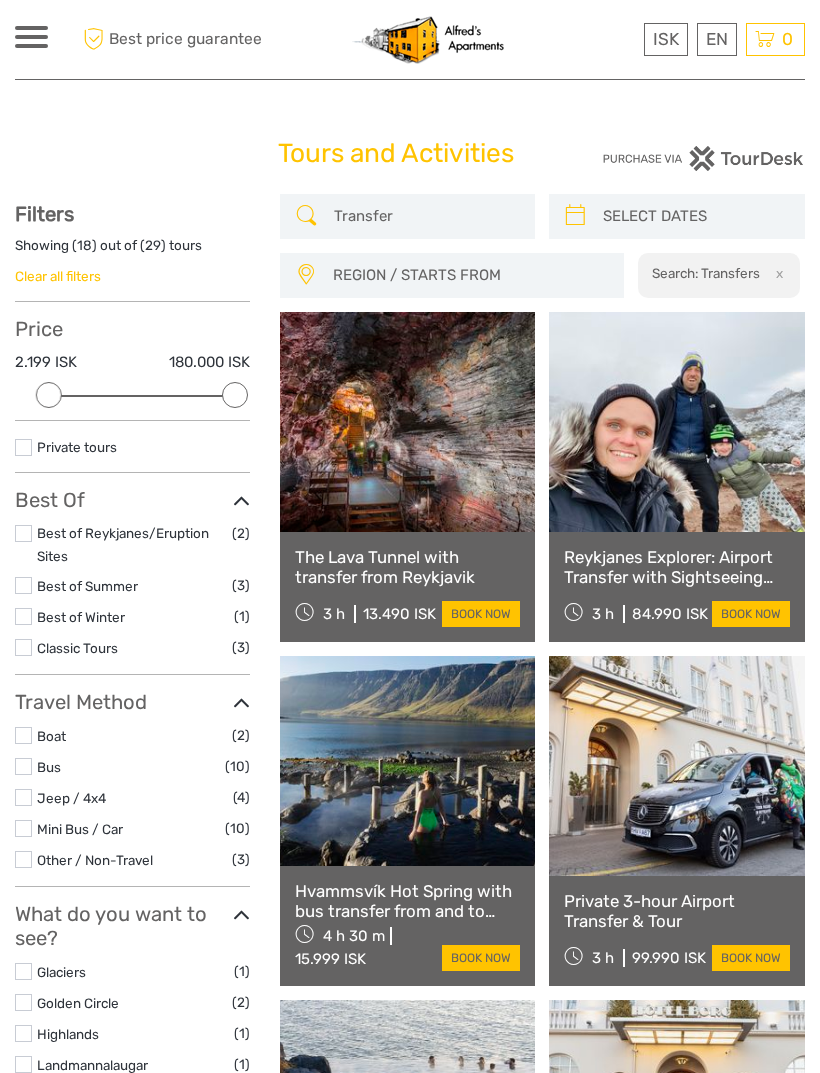 click on "Filters
Showing ( 18 ) out of ( 29 ) tours
Clear all filters
Price
2.199 ISK   180.000 ISK
Clear
Private tours
Best Of
Best of Reykjanes/Eruption Sites
(2)
Best of Summer
(3)
Best of Winter
(1)
Classic Tours
(3)
No available tags
Travel Method
Boat
(2)
Bus
(10)
Jeep / 4x4
(4)
Mini Bus / Car
(10)
(3)" at bounding box center [132, 1217] 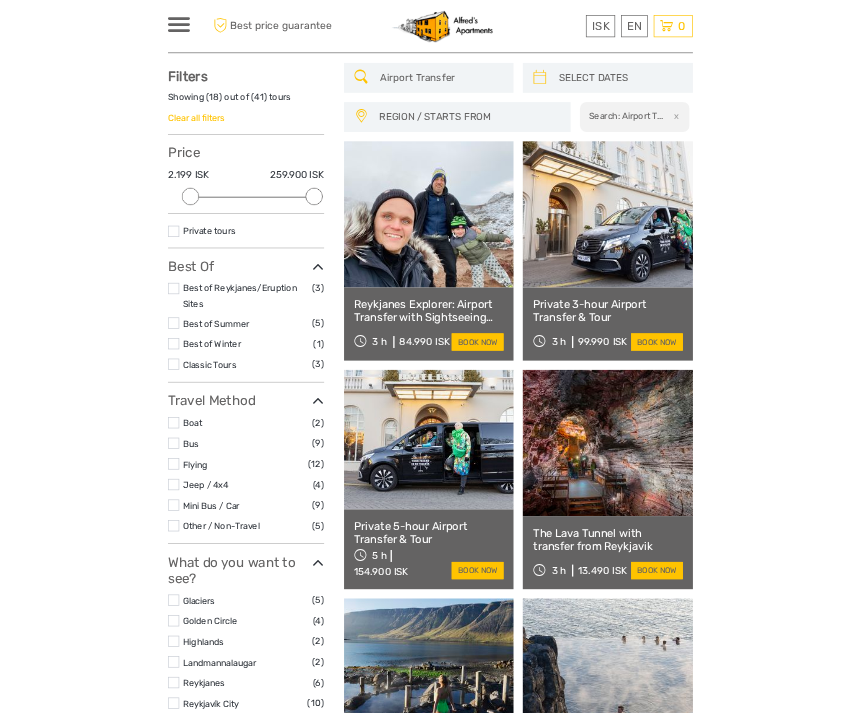 scroll, scrollTop: 0, scrollLeft: 0, axis: both 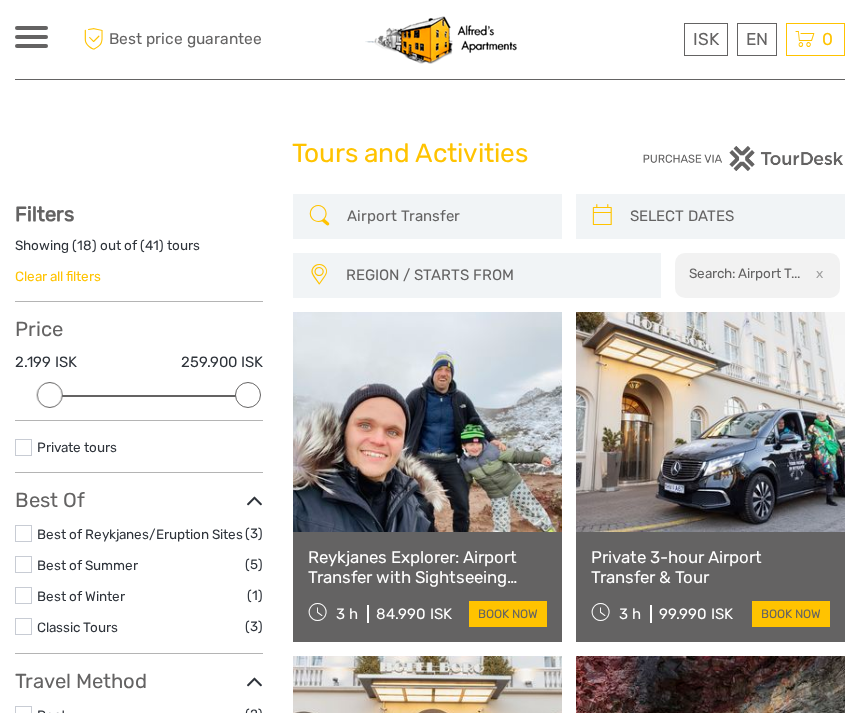 type on "Airport Transfer" 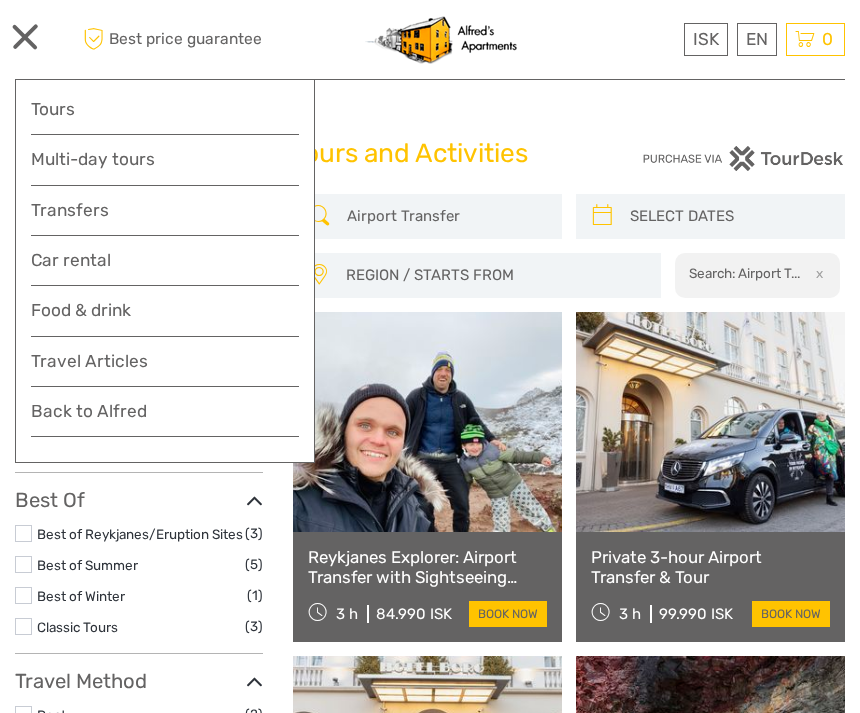 click on "Transfers" at bounding box center [165, 210] 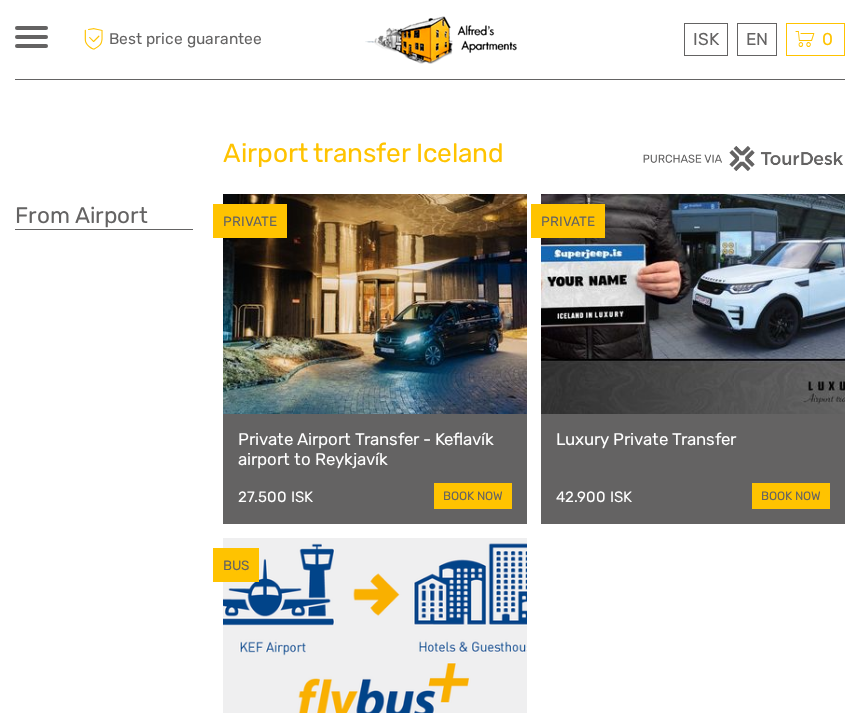 scroll, scrollTop: 0, scrollLeft: 0, axis: both 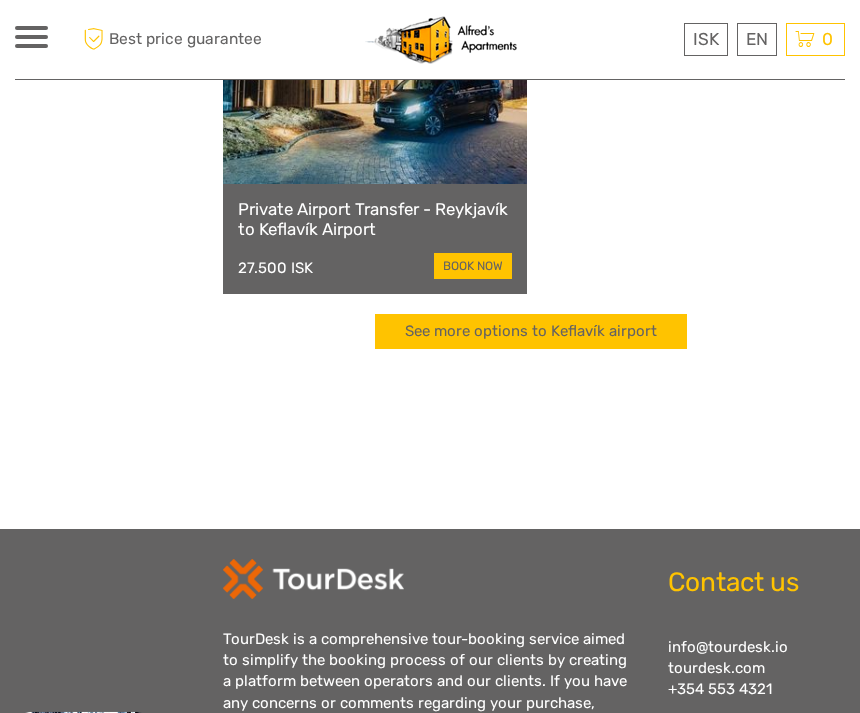 click on "See more options to Keflavík airport" at bounding box center (531, 331) 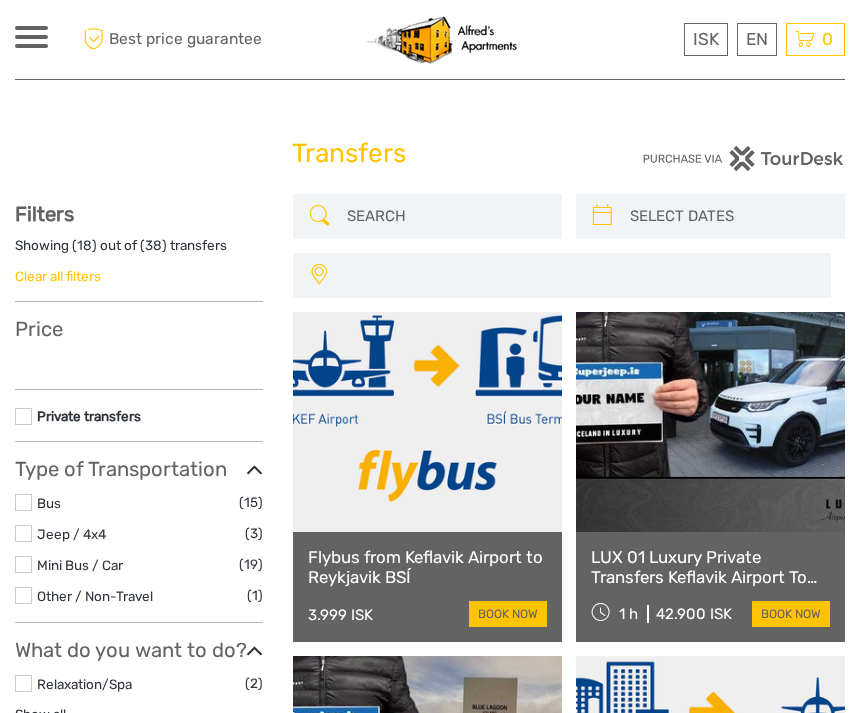 select 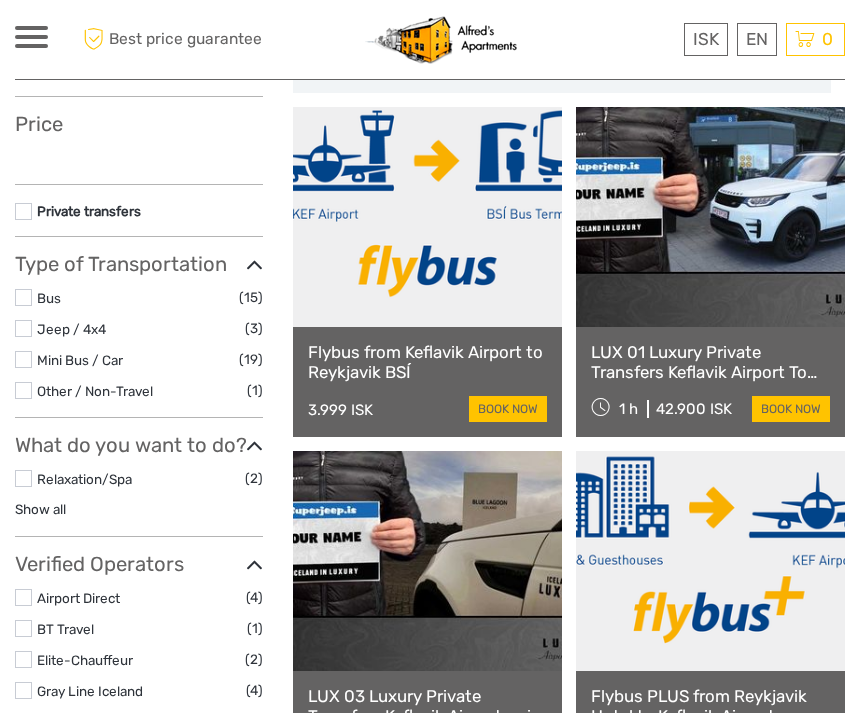 scroll, scrollTop: 408, scrollLeft: 0, axis: vertical 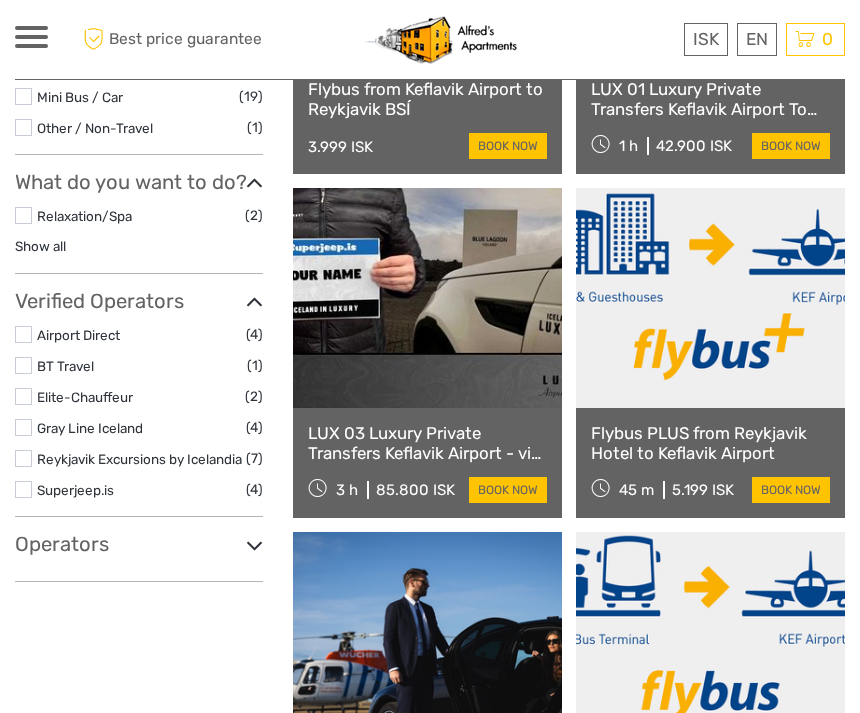 select 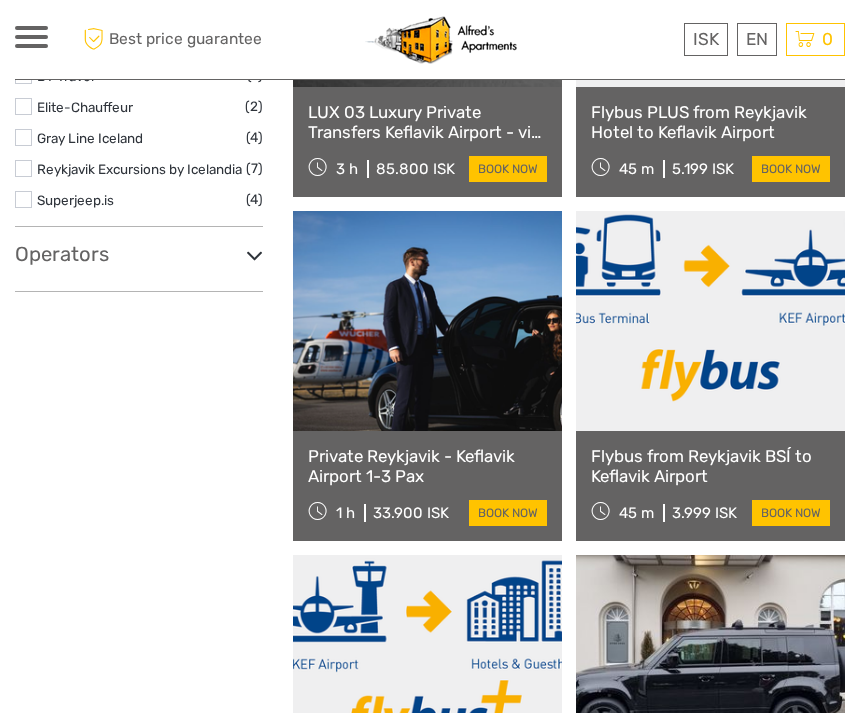 scroll, scrollTop: 784, scrollLeft: 0, axis: vertical 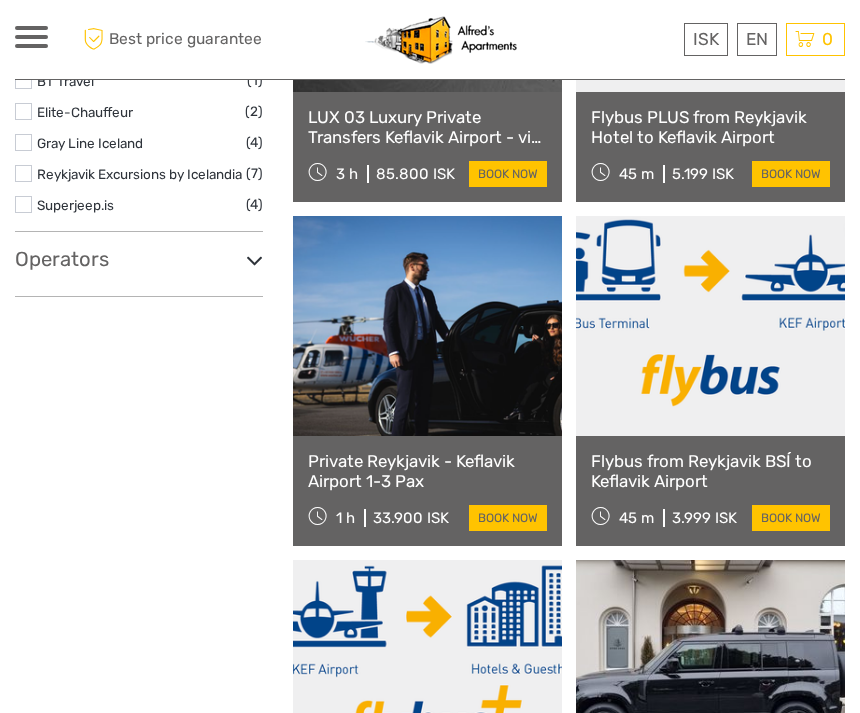 click at bounding box center [710, 326] 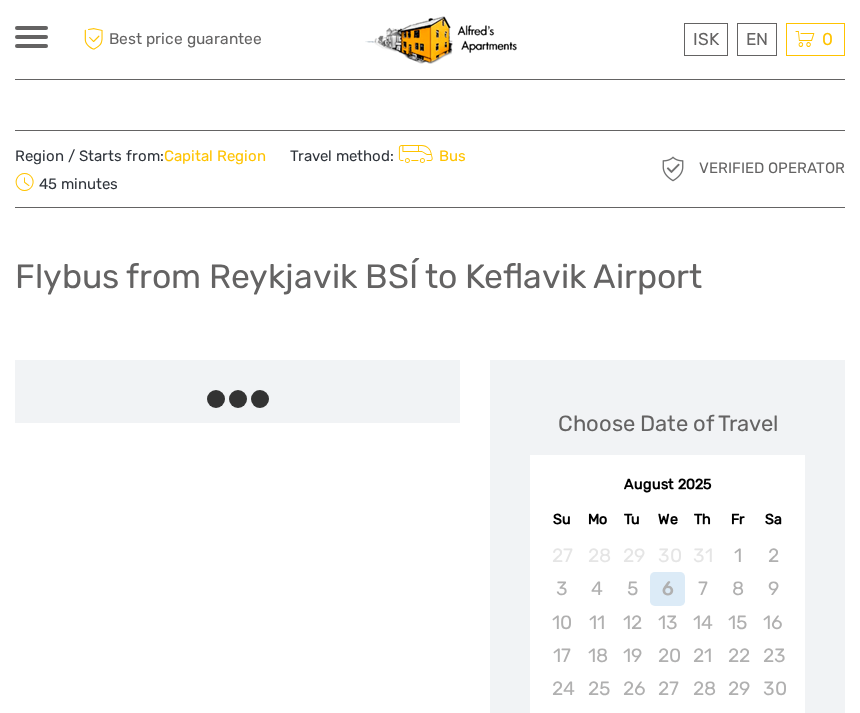scroll, scrollTop: 0, scrollLeft: 0, axis: both 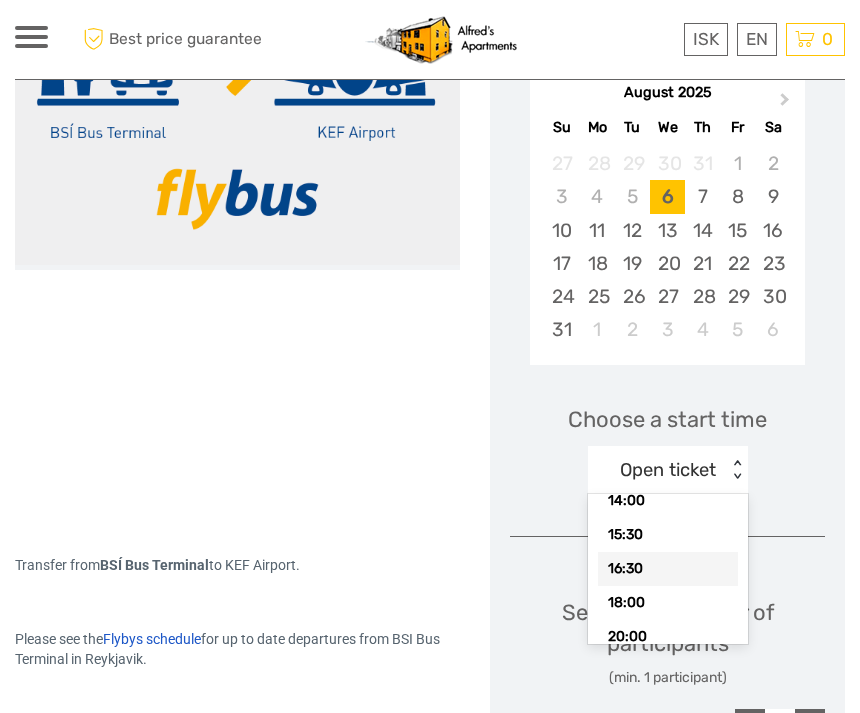 click on "16:30" at bounding box center (668, 569) 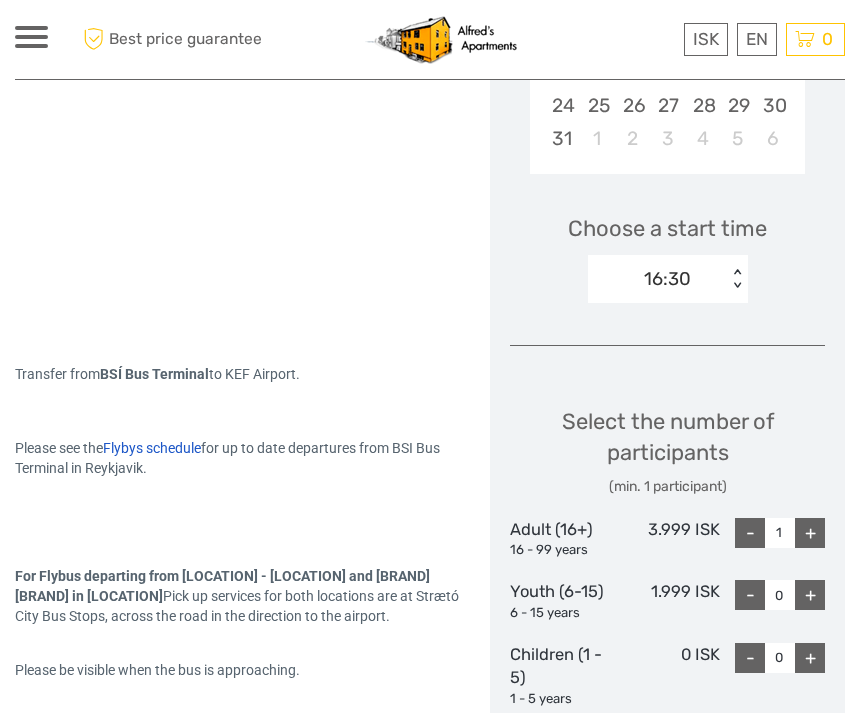 scroll, scrollTop: 614, scrollLeft: 0, axis: vertical 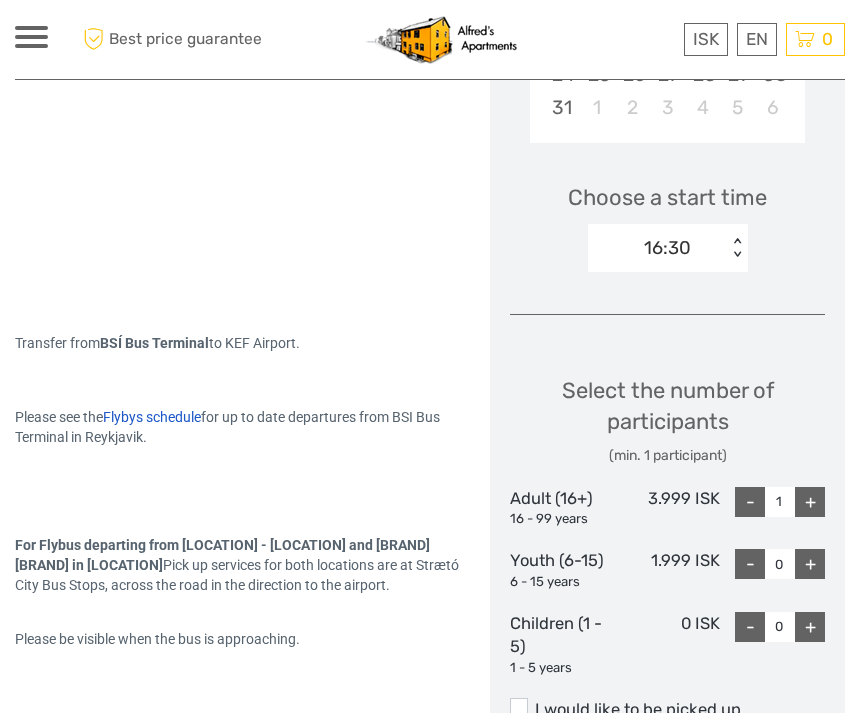 click on "+" at bounding box center [810, 502] 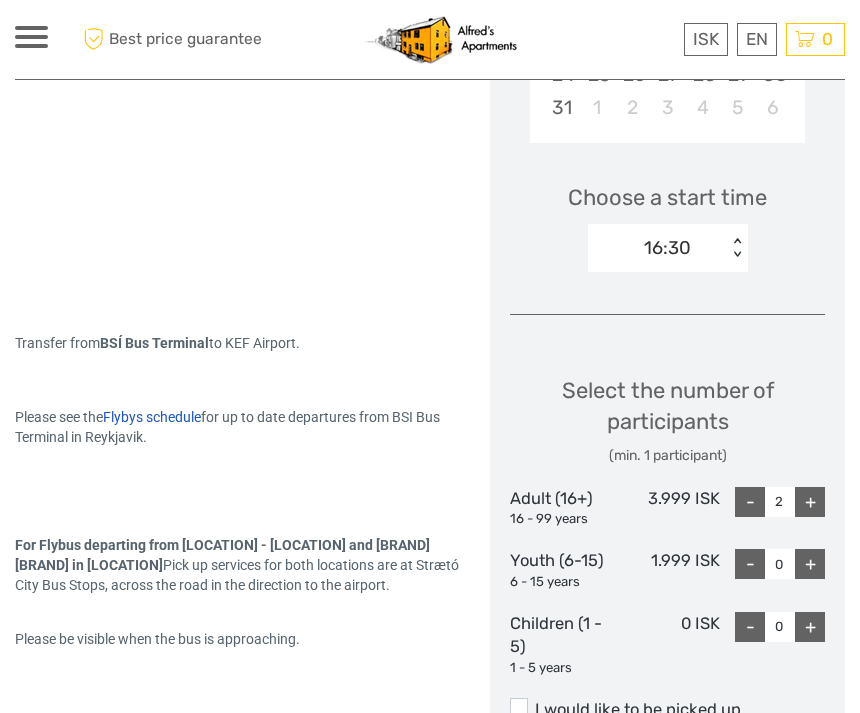 click on "+" at bounding box center (810, 502) 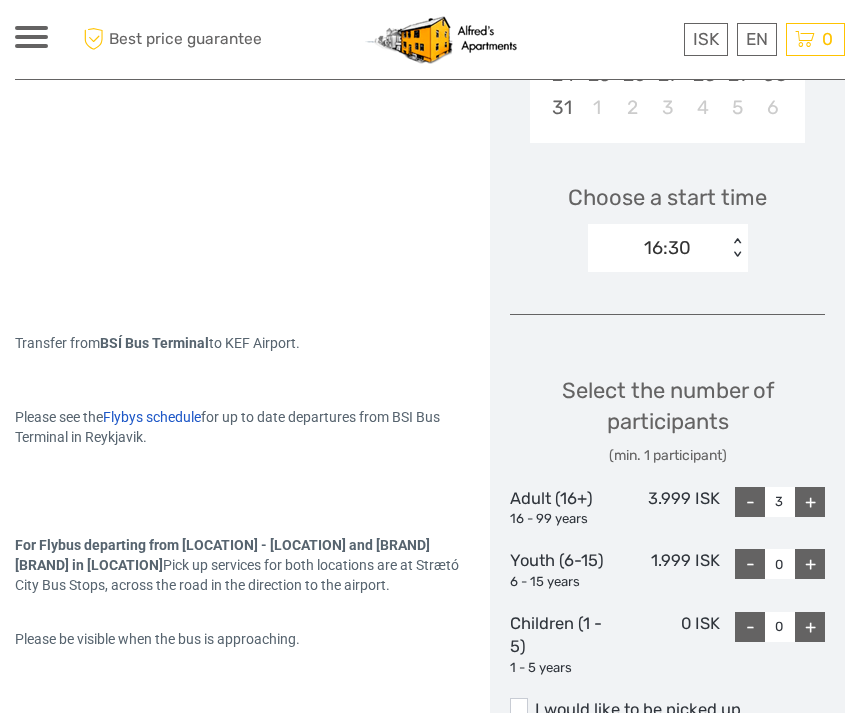 click on "-" at bounding box center (750, 502) 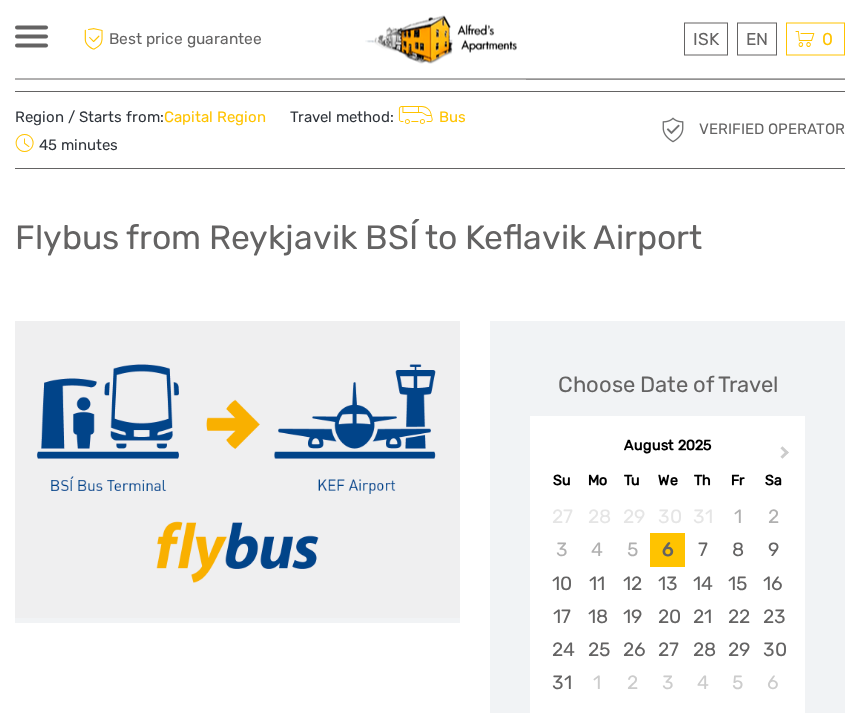 scroll, scrollTop: 0, scrollLeft: 0, axis: both 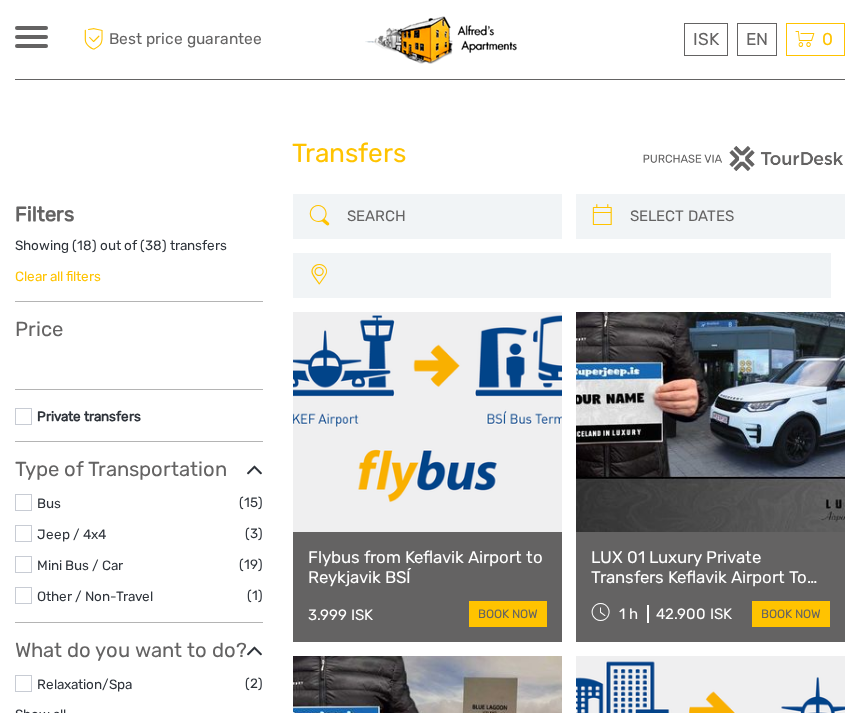 select 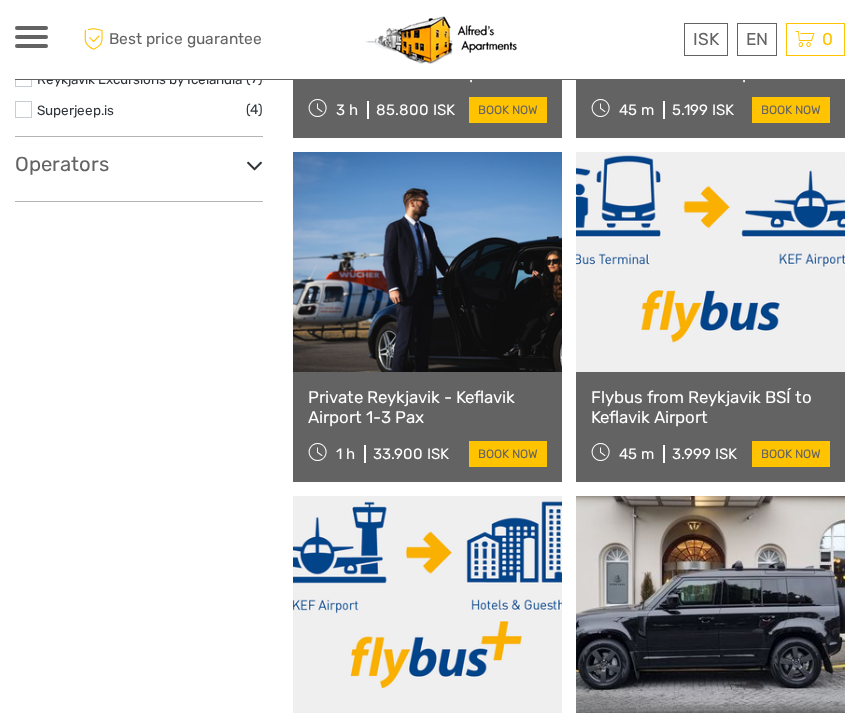 select 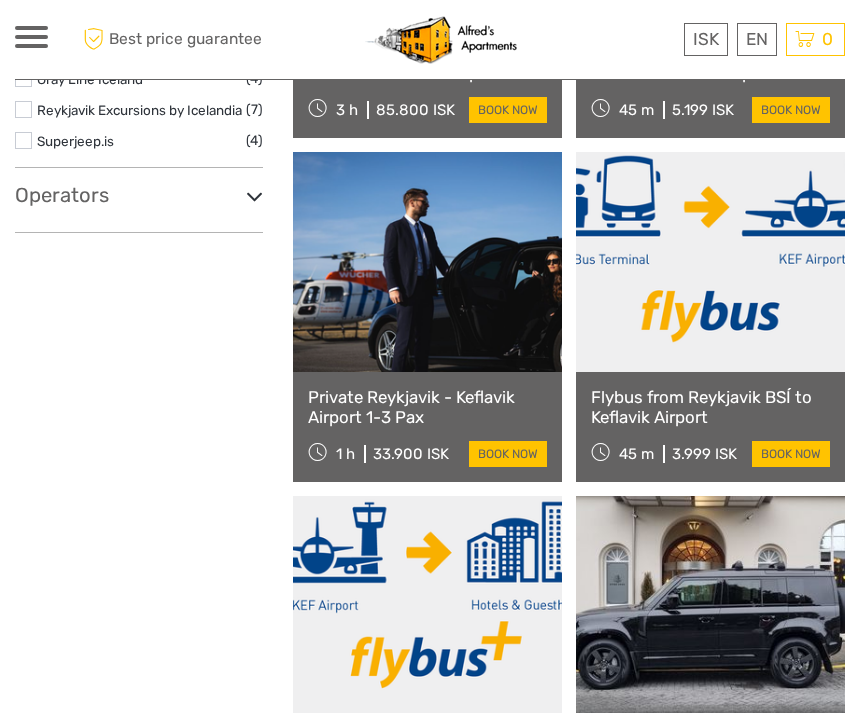 scroll, scrollTop: 0, scrollLeft: 0, axis: both 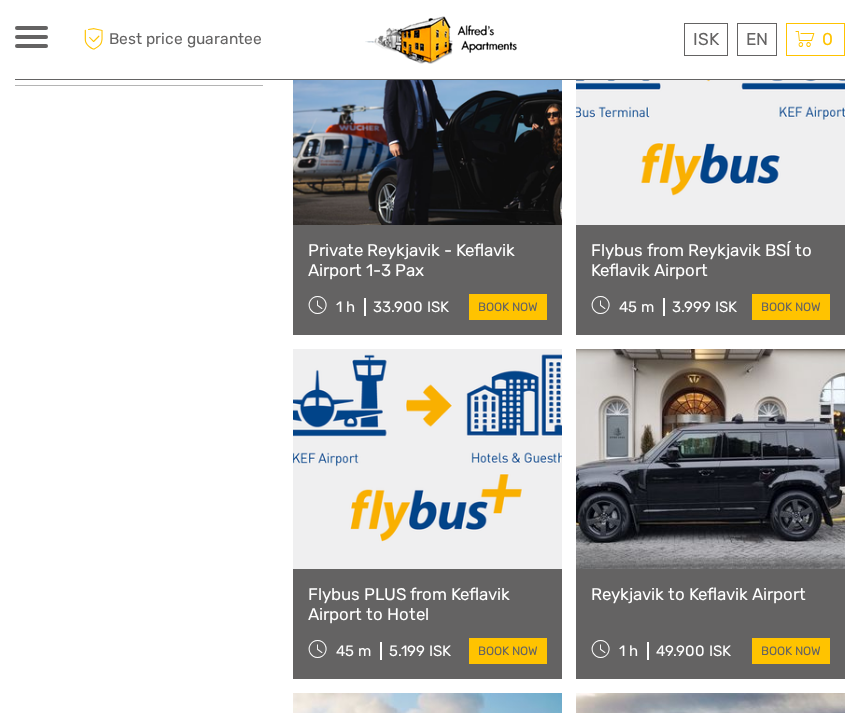 click on "Flybus from Reykjavik BSÍ to Keflavik Airport" at bounding box center [710, 260] 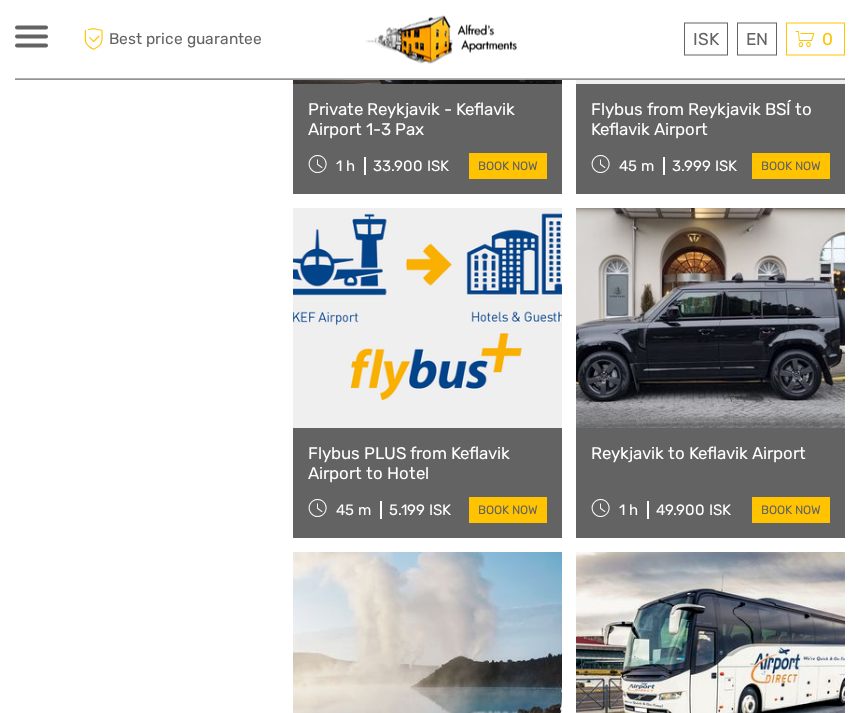 scroll, scrollTop: 1143, scrollLeft: 0, axis: vertical 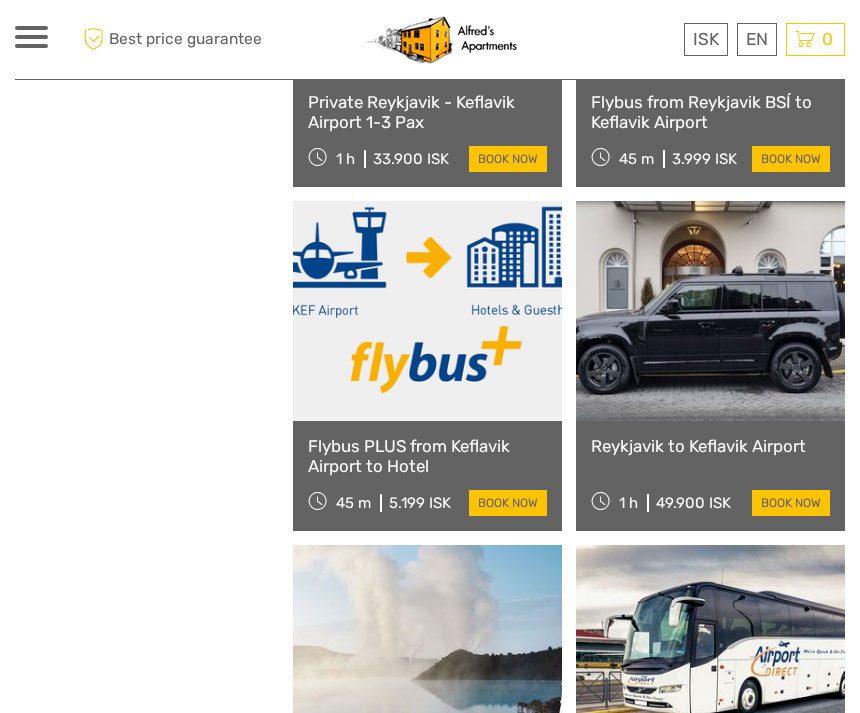 click at bounding box center [427, 311] 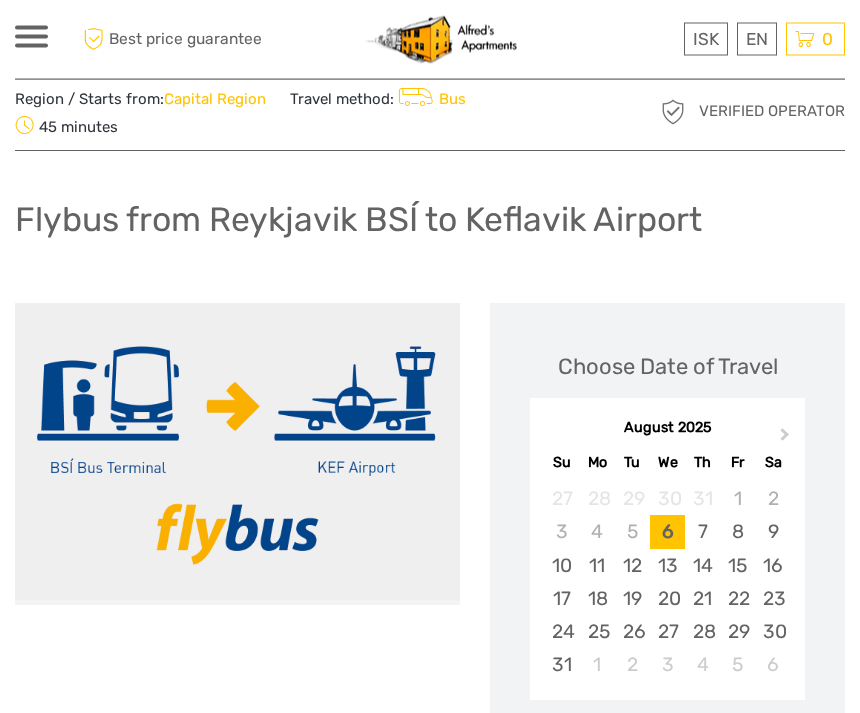 scroll, scrollTop: 109, scrollLeft: 0, axis: vertical 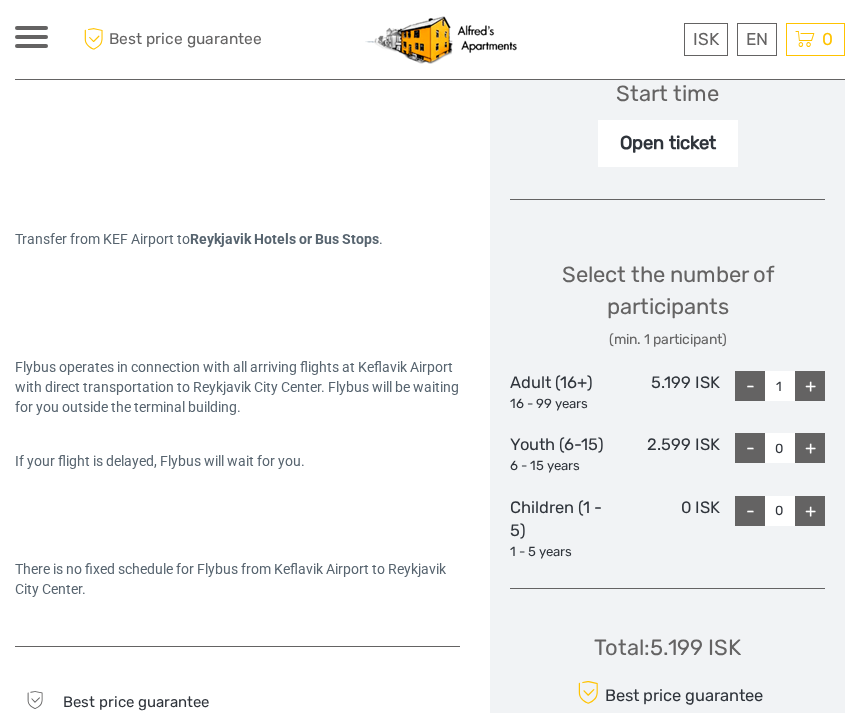 click on "+" at bounding box center [810, 386] 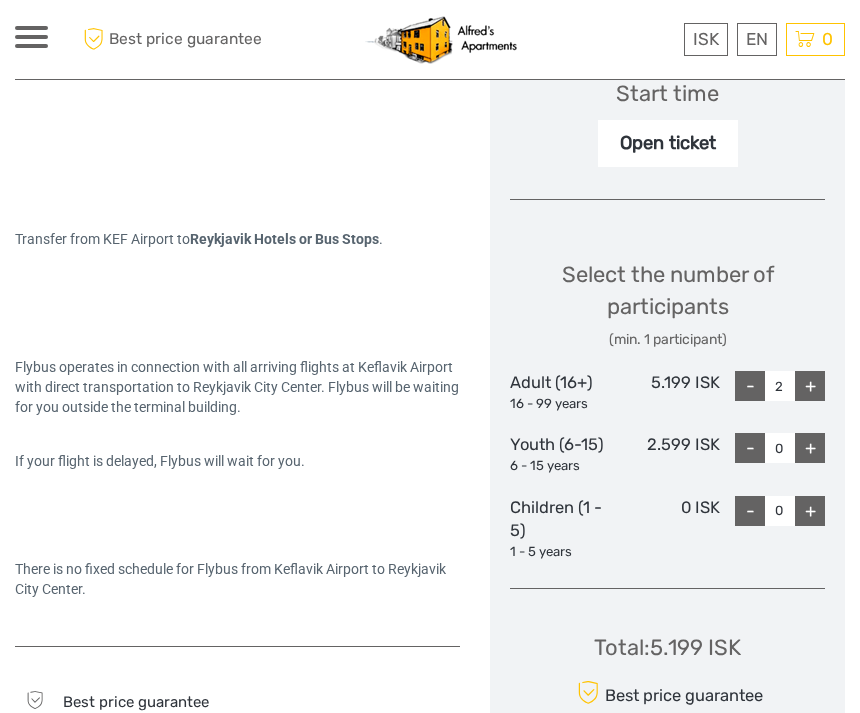 type on "2" 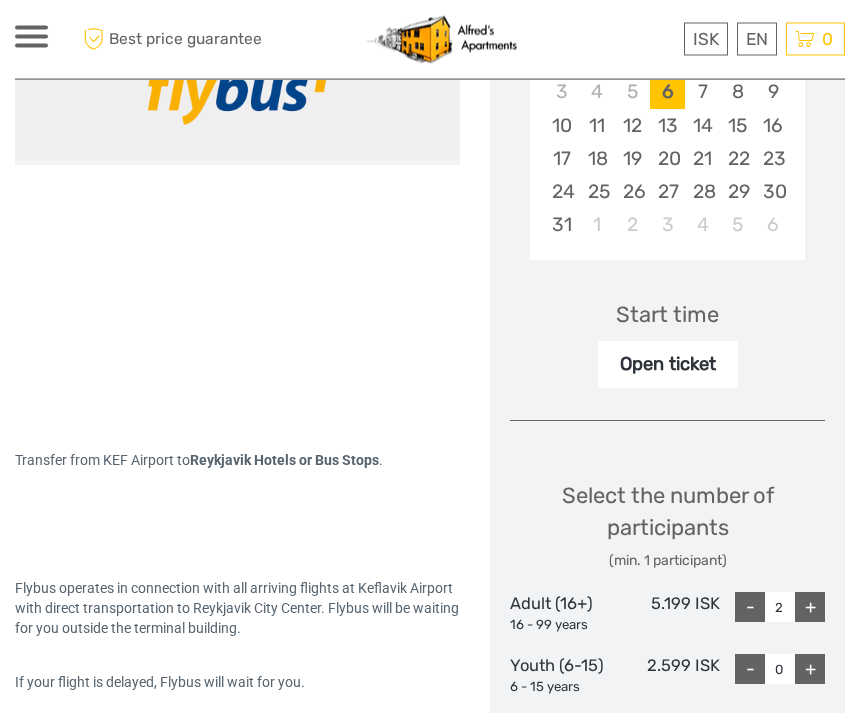 scroll, scrollTop: 495, scrollLeft: 0, axis: vertical 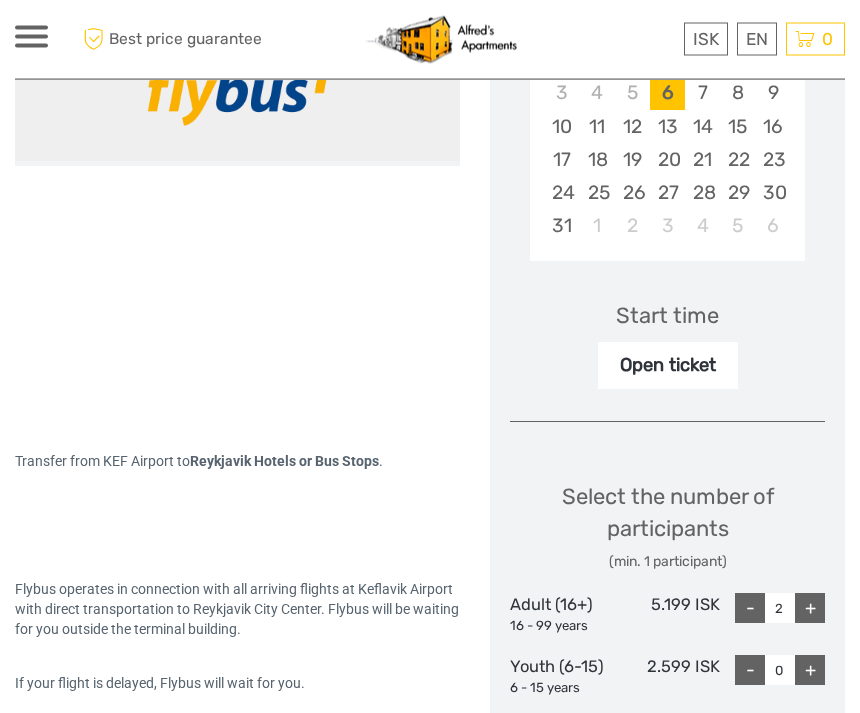 click on "Open ticket" at bounding box center (668, 366) 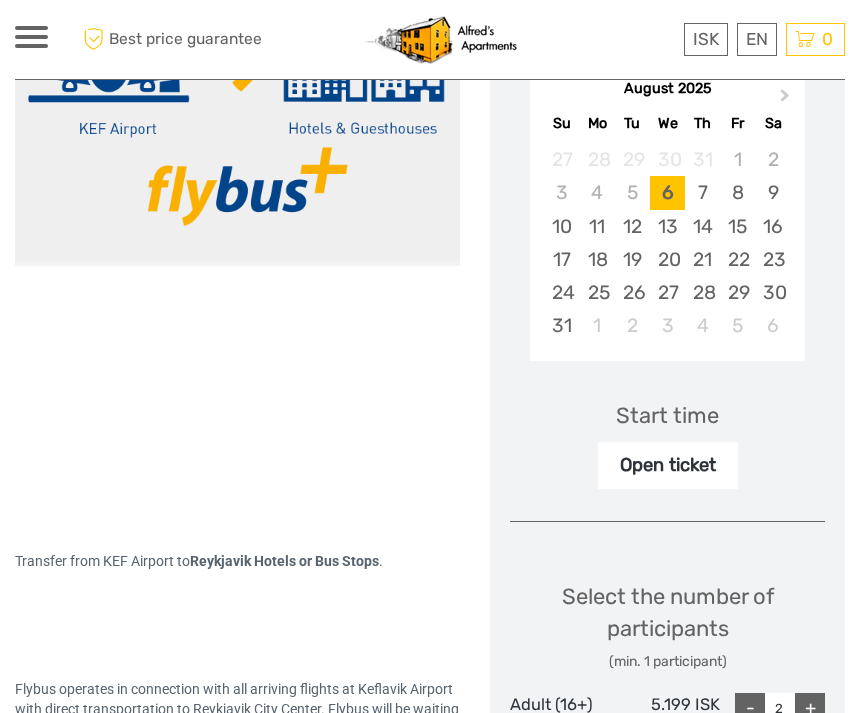 scroll, scrollTop: 397, scrollLeft: 0, axis: vertical 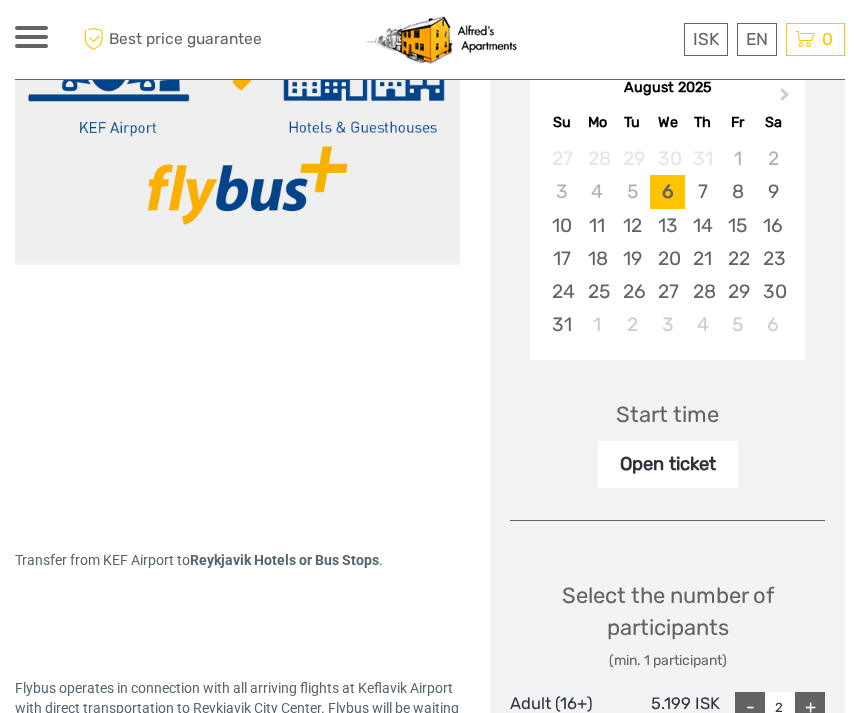 click on "Start time" at bounding box center (667, 414) 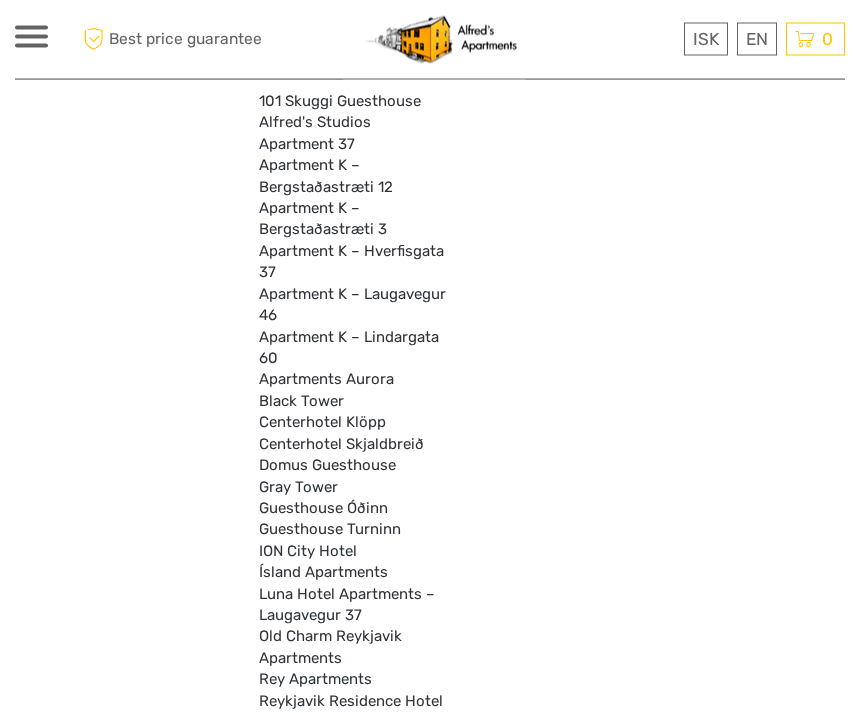 scroll, scrollTop: 5471, scrollLeft: 0, axis: vertical 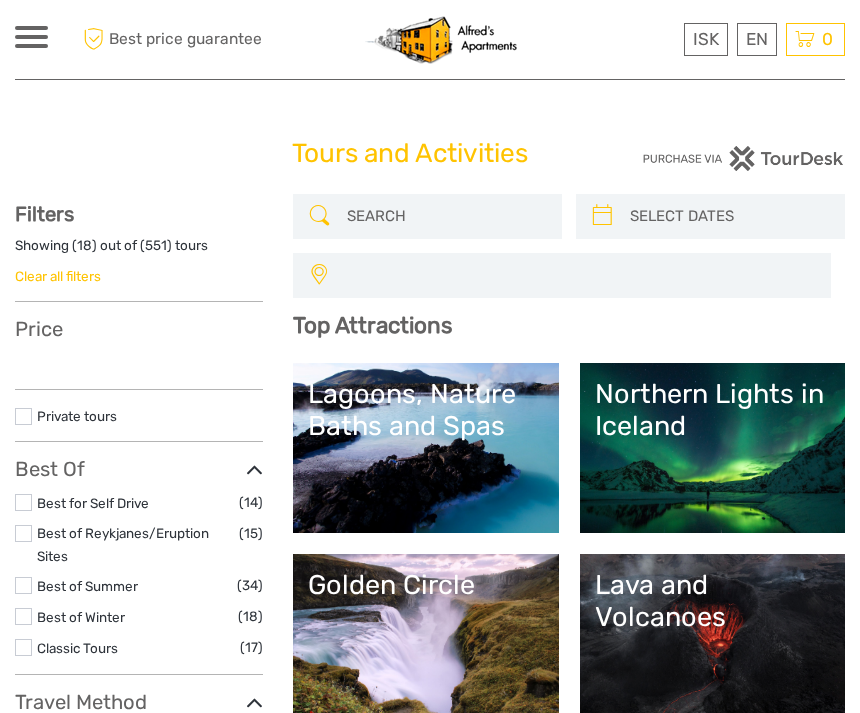 select 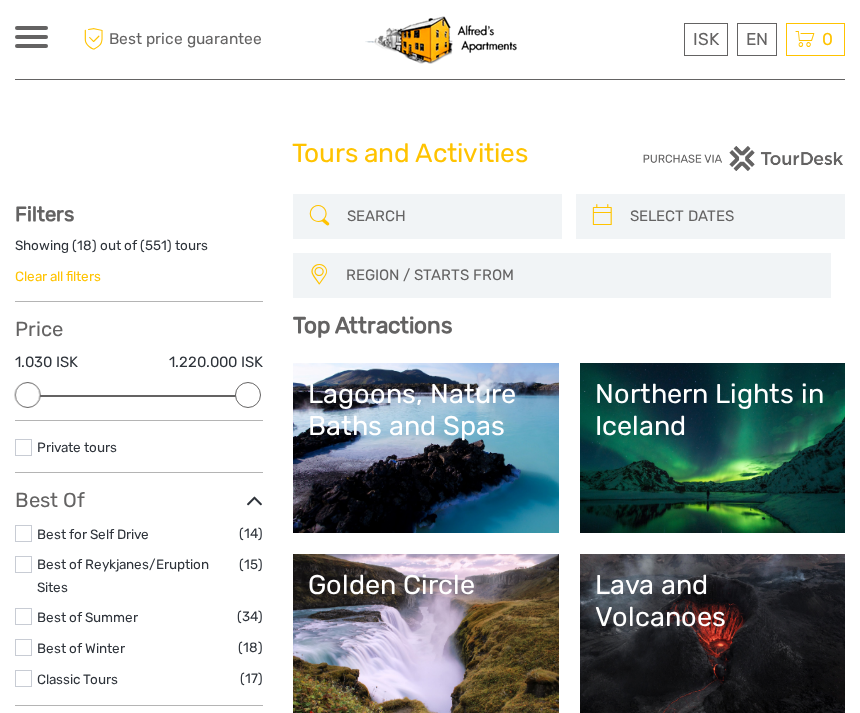 scroll, scrollTop: 0, scrollLeft: 0, axis: both 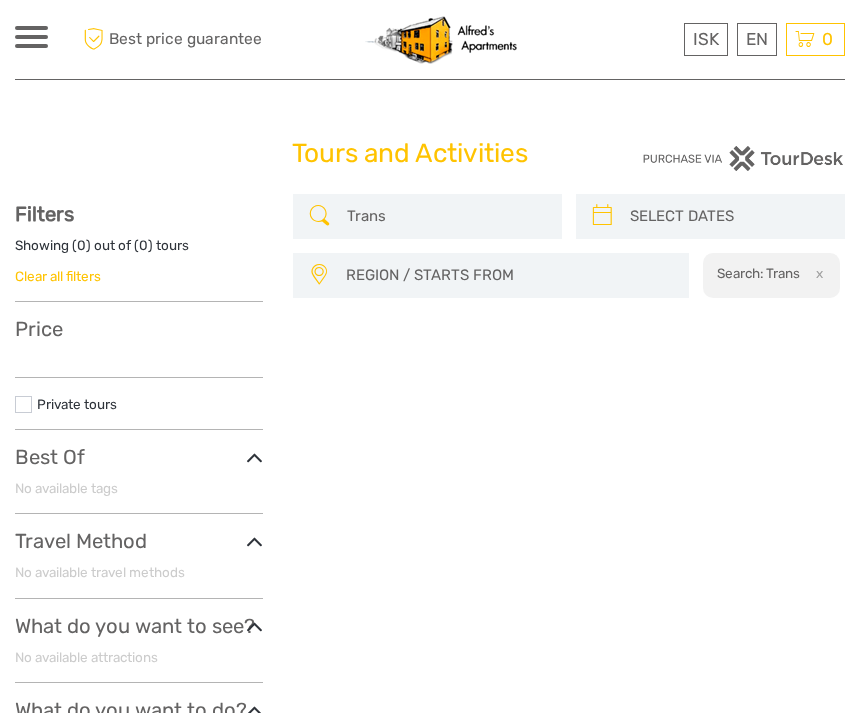 type on "Trans" 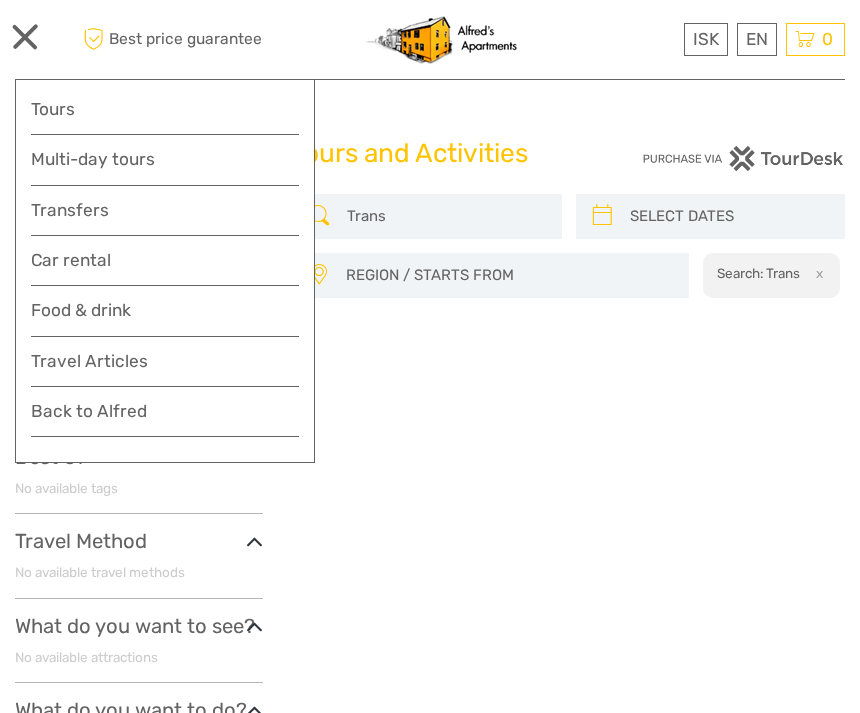 click on "Transfers" at bounding box center (165, 210) 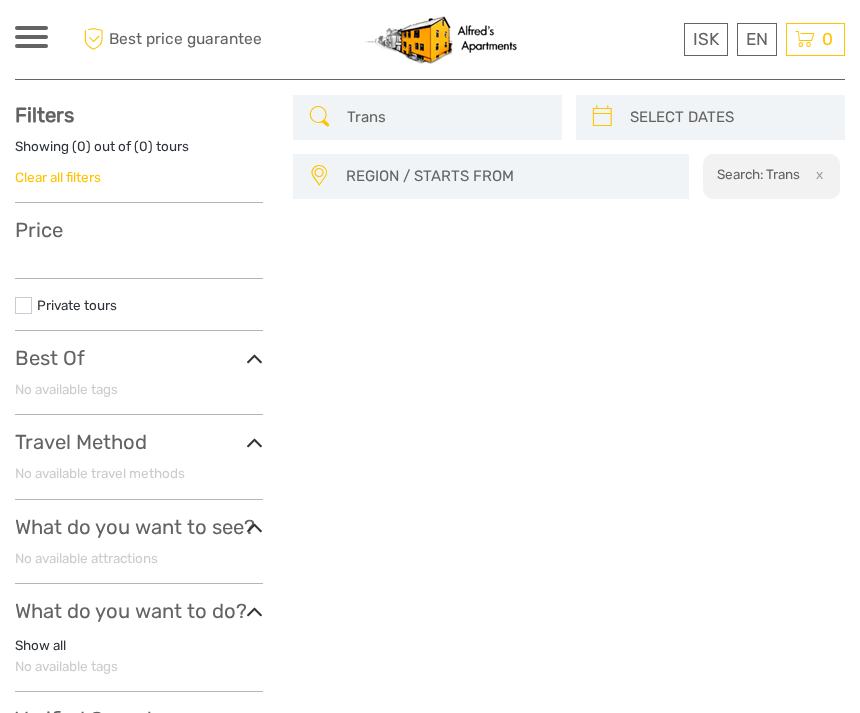 scroll, scrollTop: 0, scrollLeft: 0, axis: both 